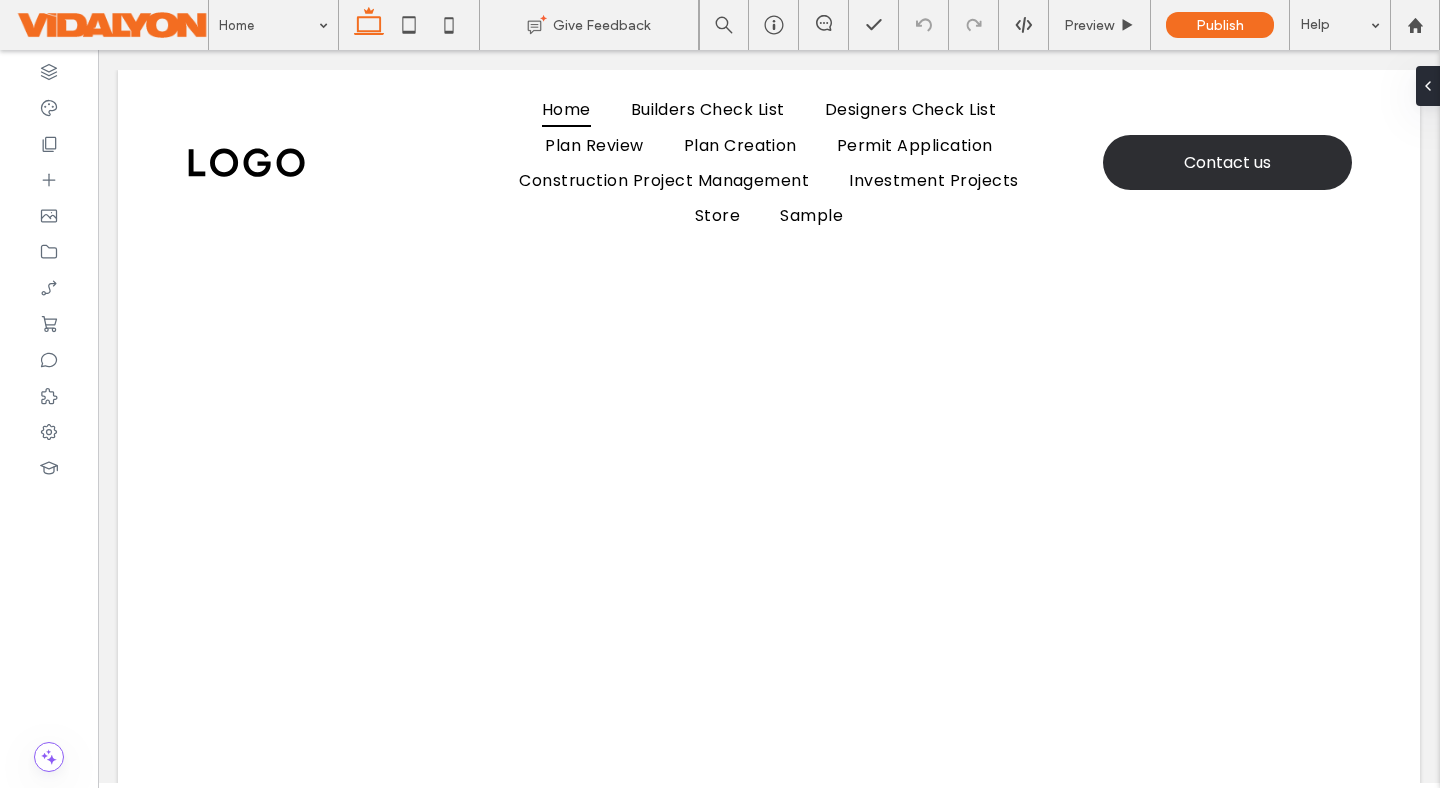 scroll, scrollTop: 0, scrollLeft: 0, axis: both 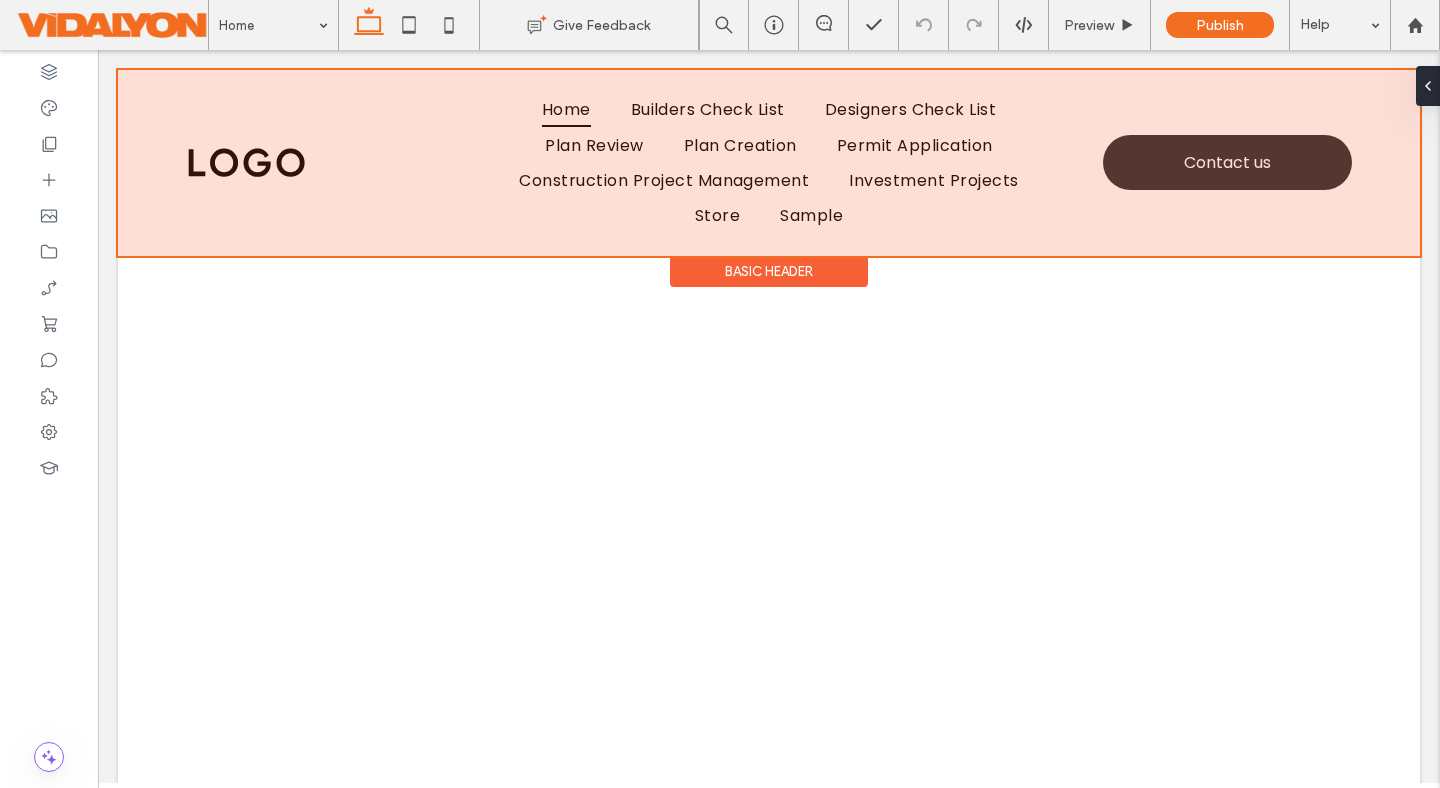 click at bounding box center [769, 163] 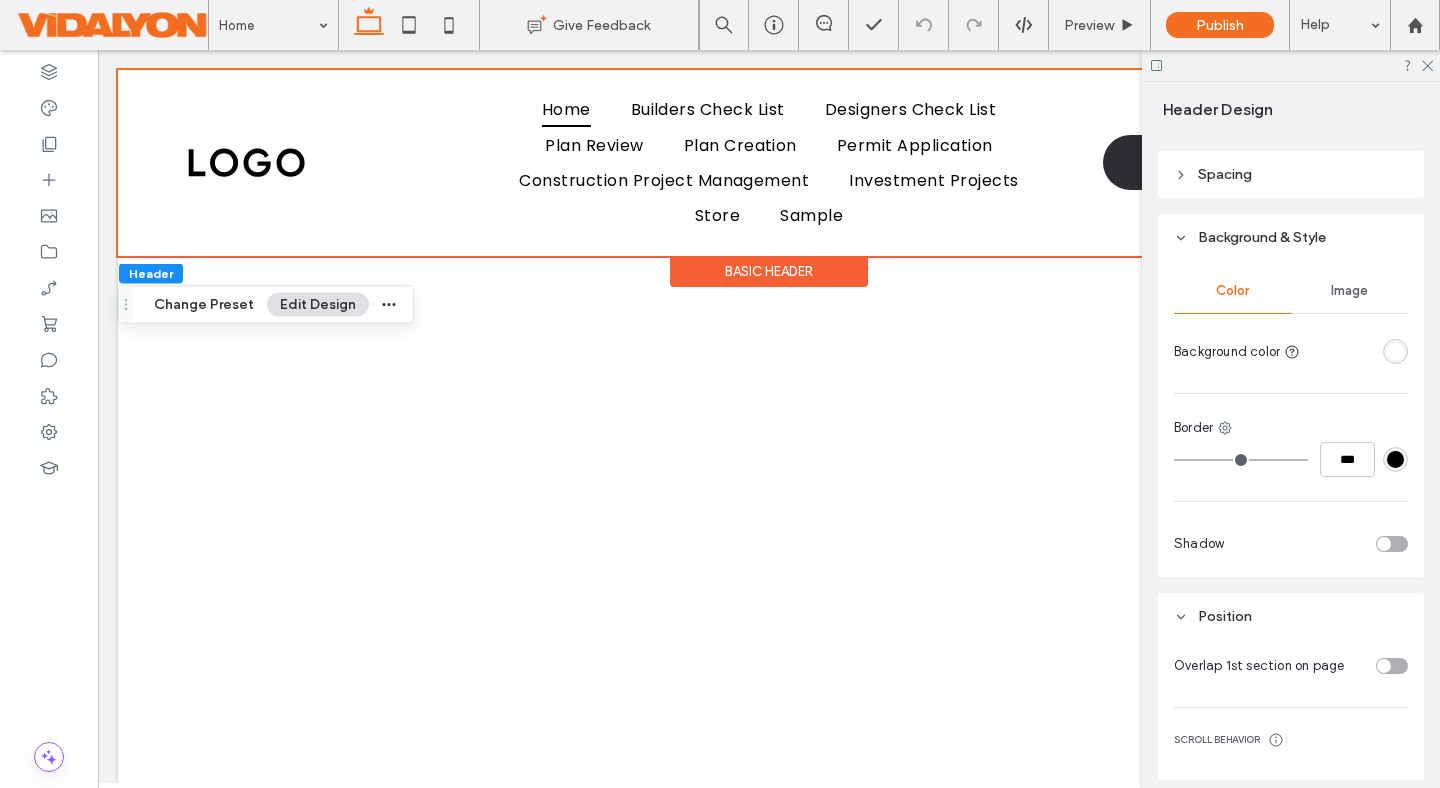 scroll, scrollTop: 0, scrollLeft: 0, axis: both 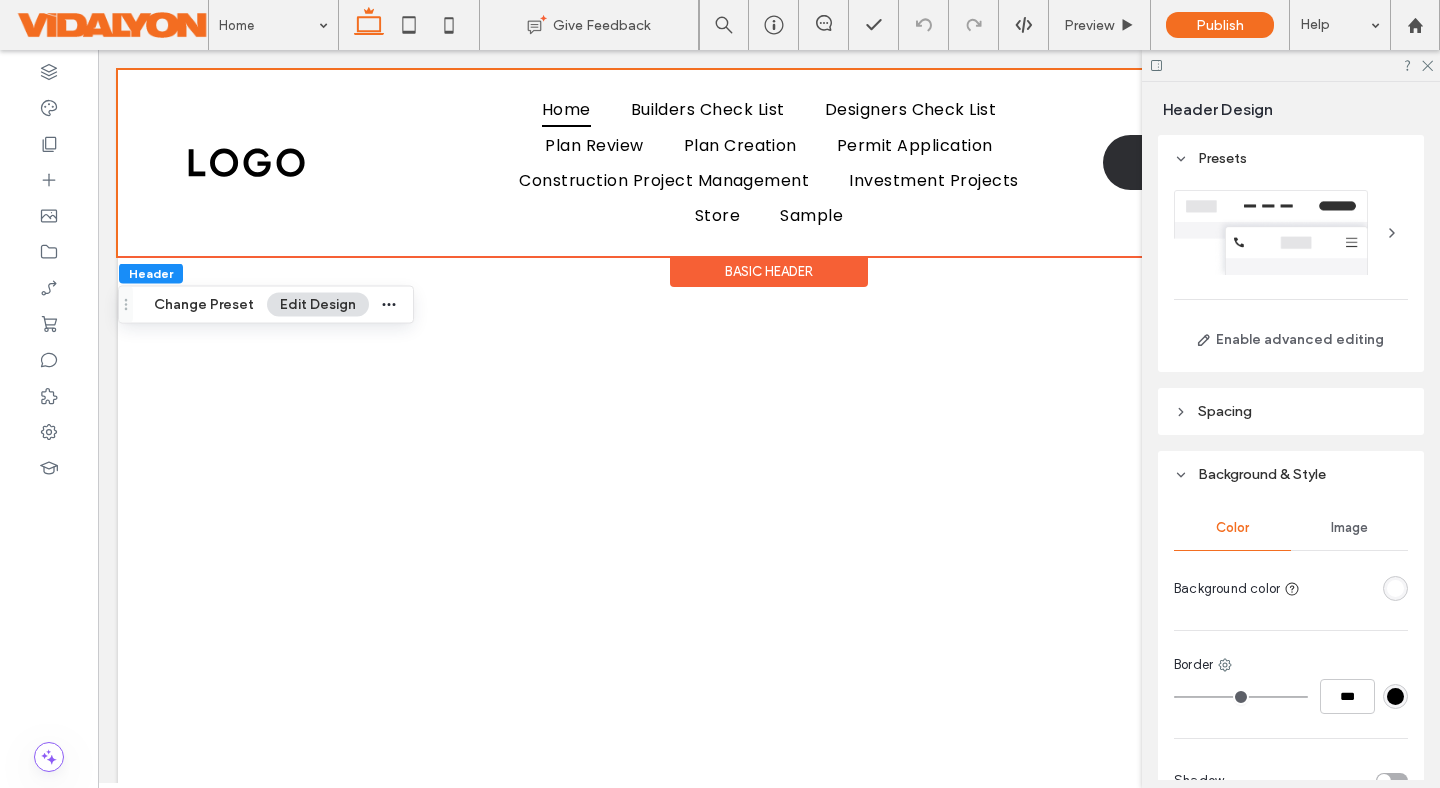 click on "Image" at bounding box center (1349, 528) 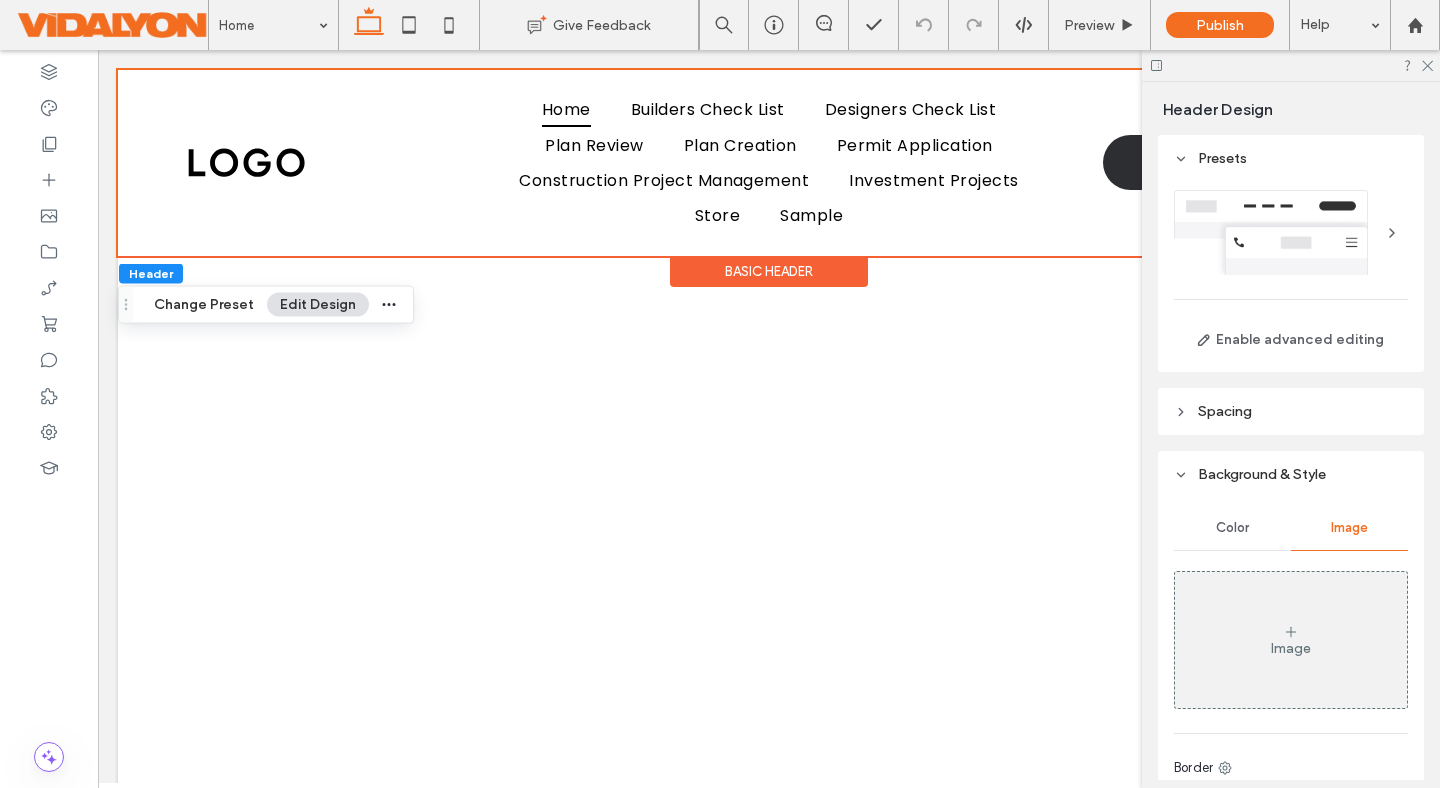 click on "Color" at bounding box center (1232, 528) 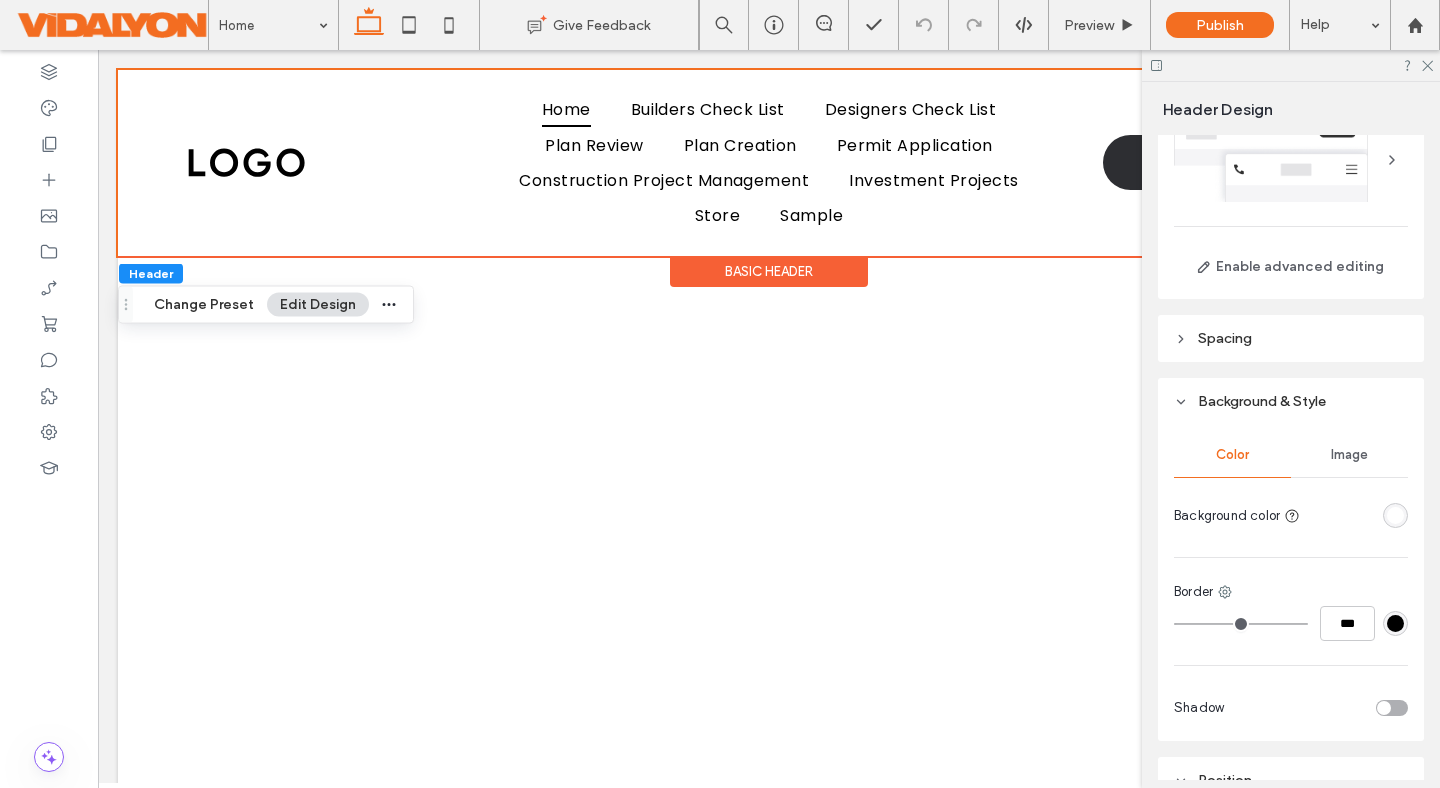 scroll, scrollTop: 0, scrollLeft: 0, axis: both 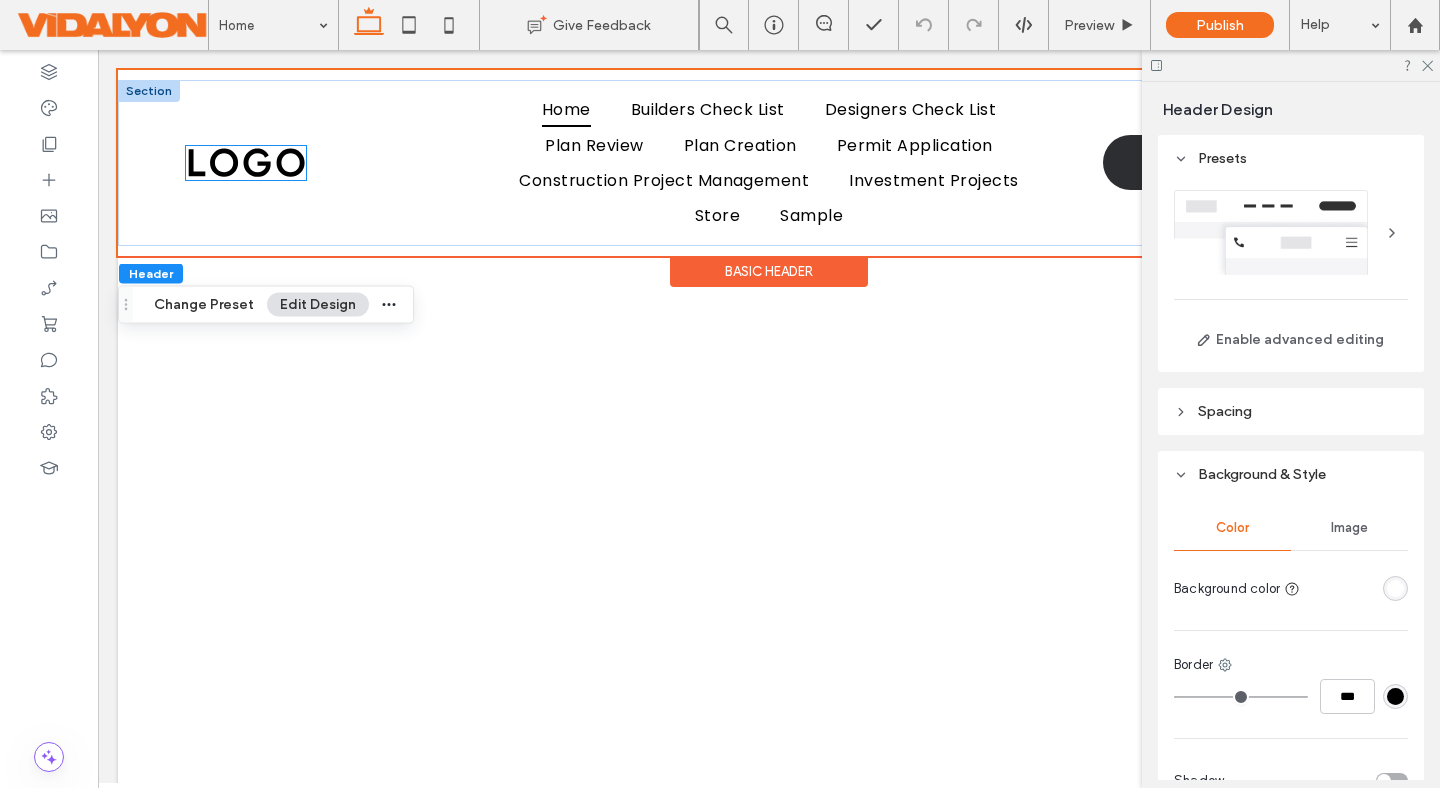 click at bounding box center [246, 163] 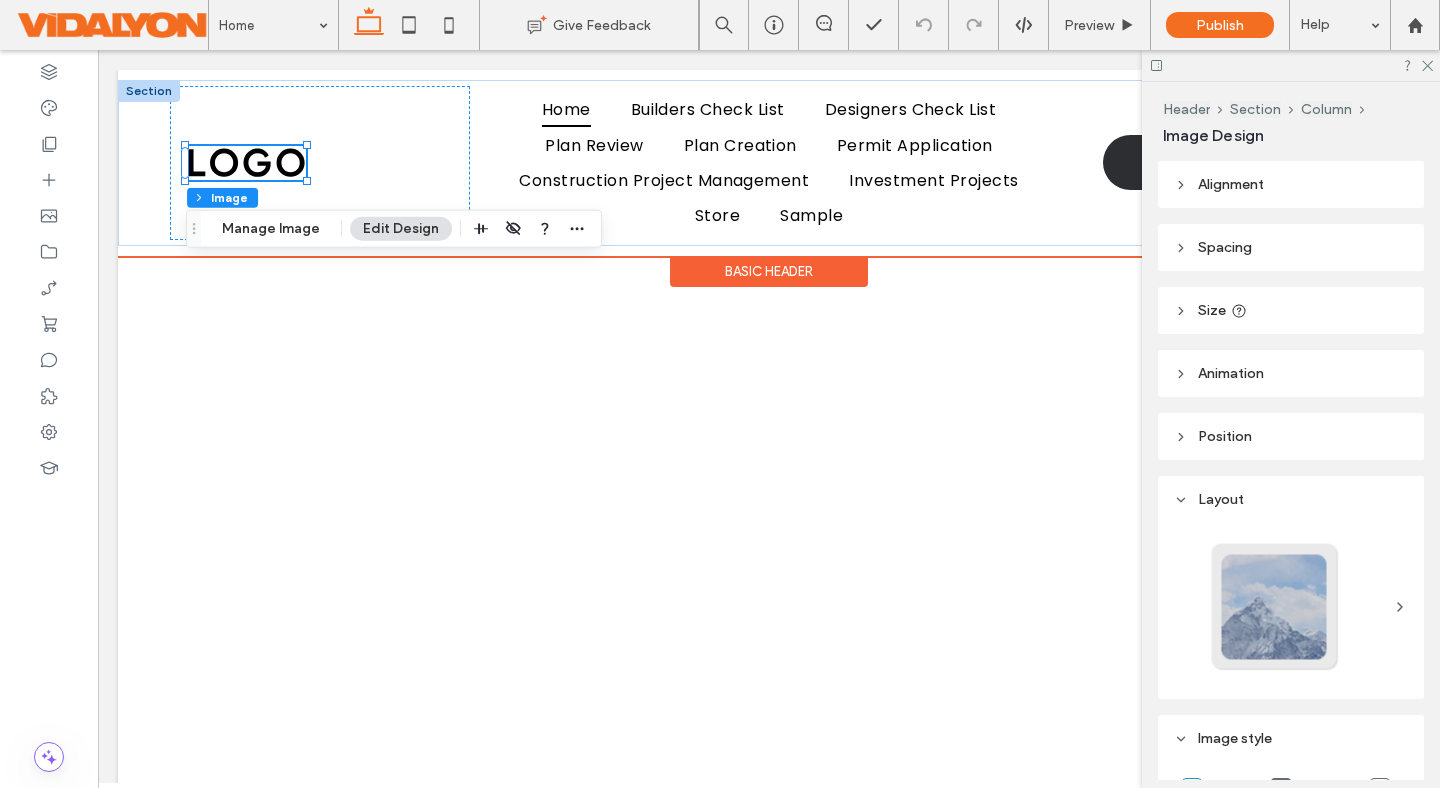 click at bounding box center (246, 163) 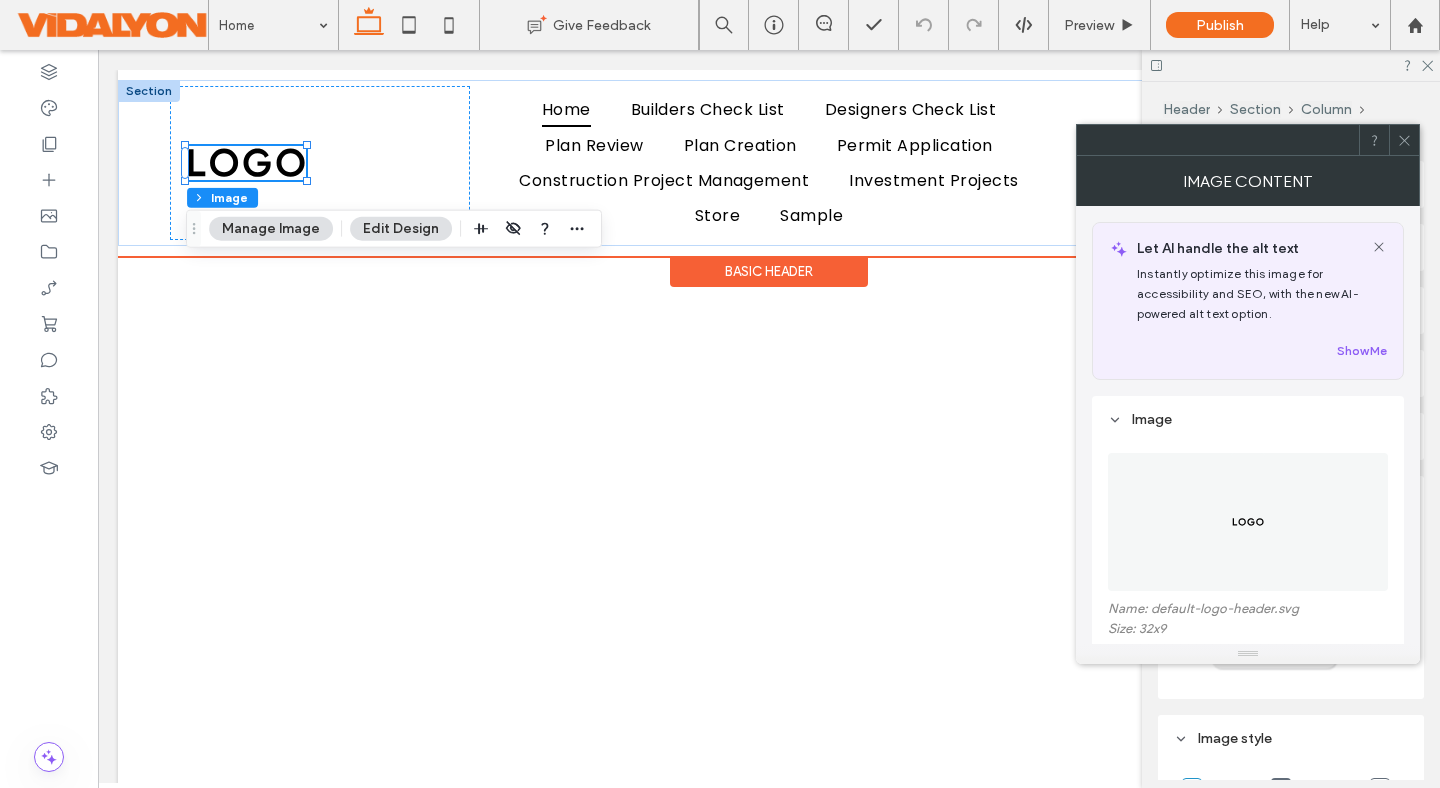 click at bounding box center [246, 163] 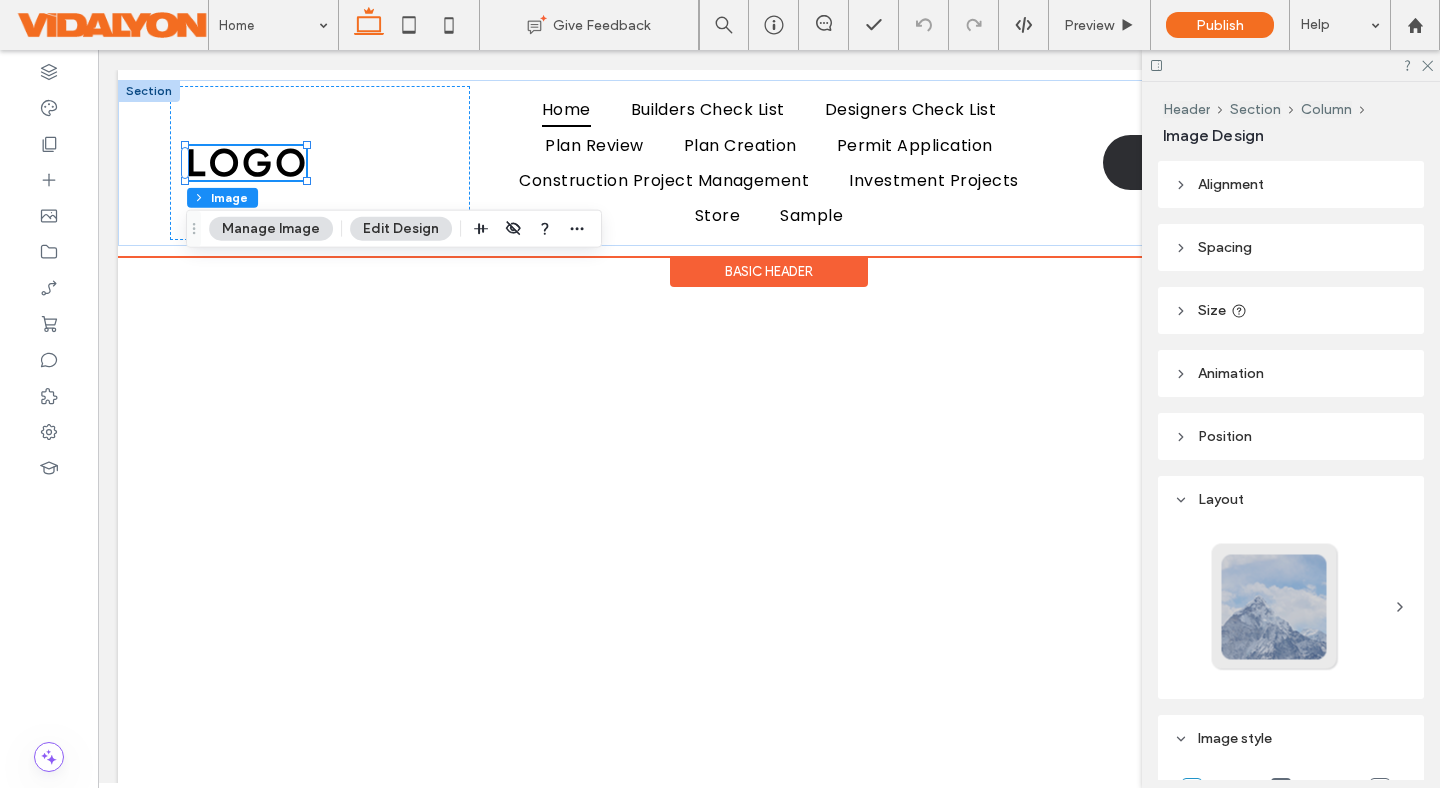 click at bounding box center [246, 163] 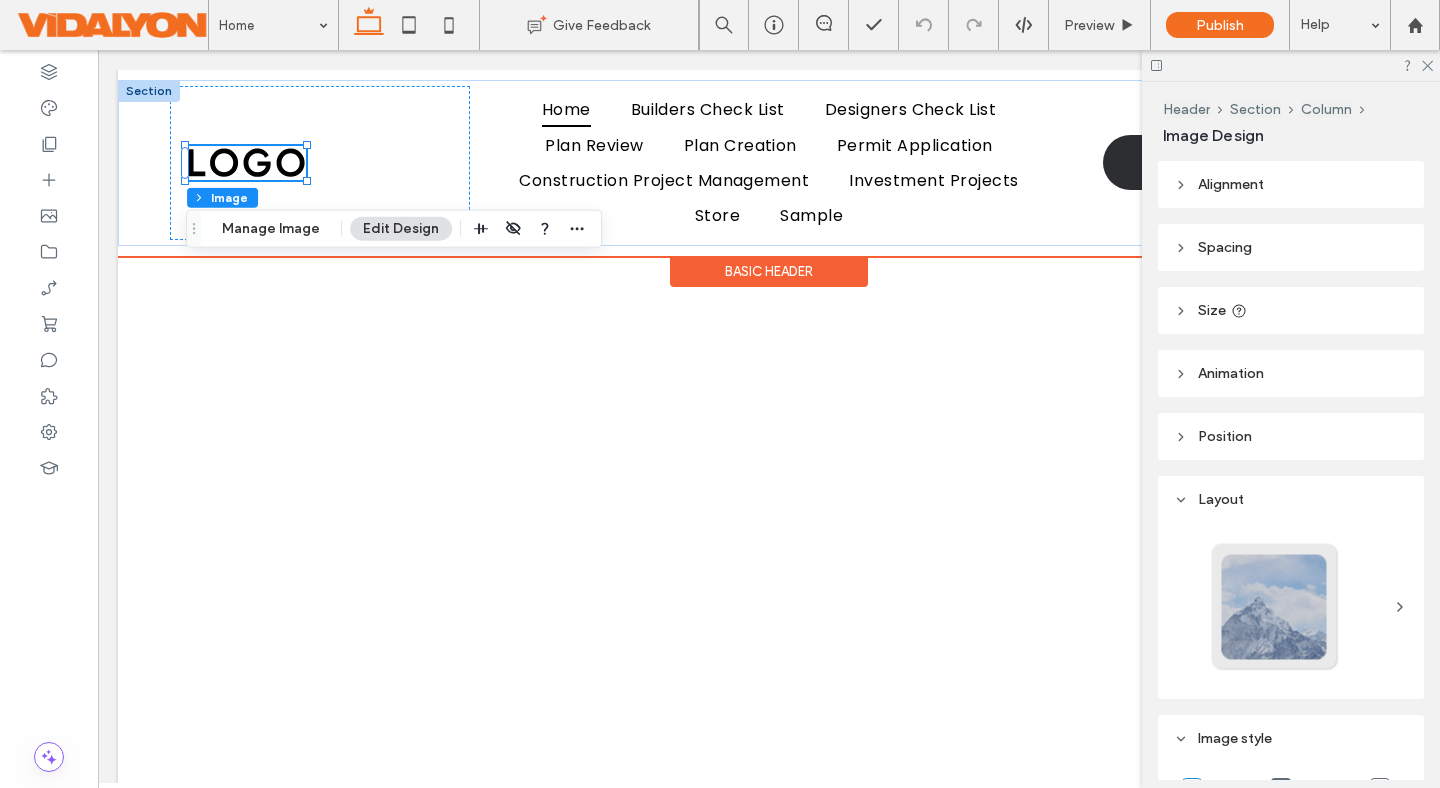 click at bounding box center (246, 163) 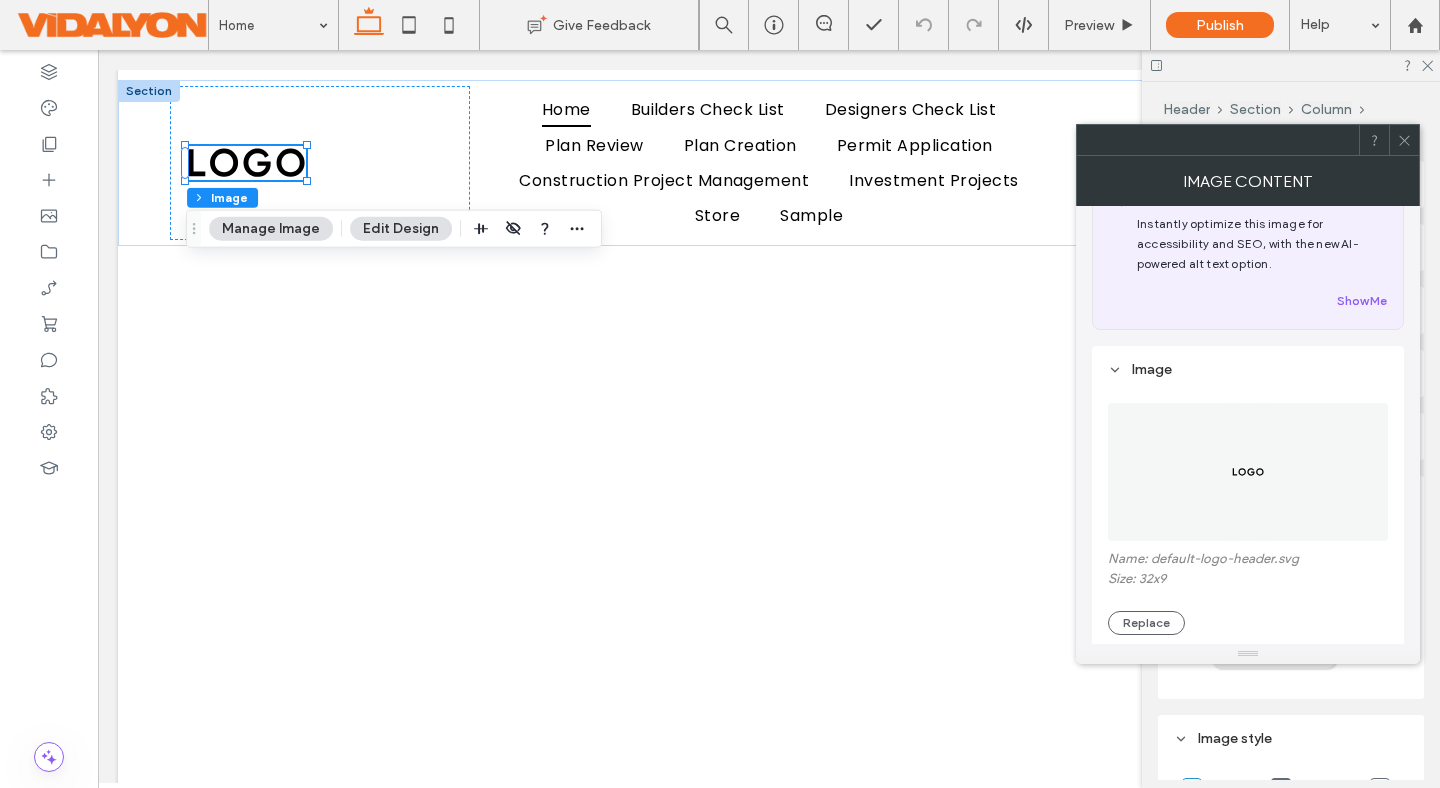 scroll, scrollTop: 68, scrollLeft: 0, axis: vertical 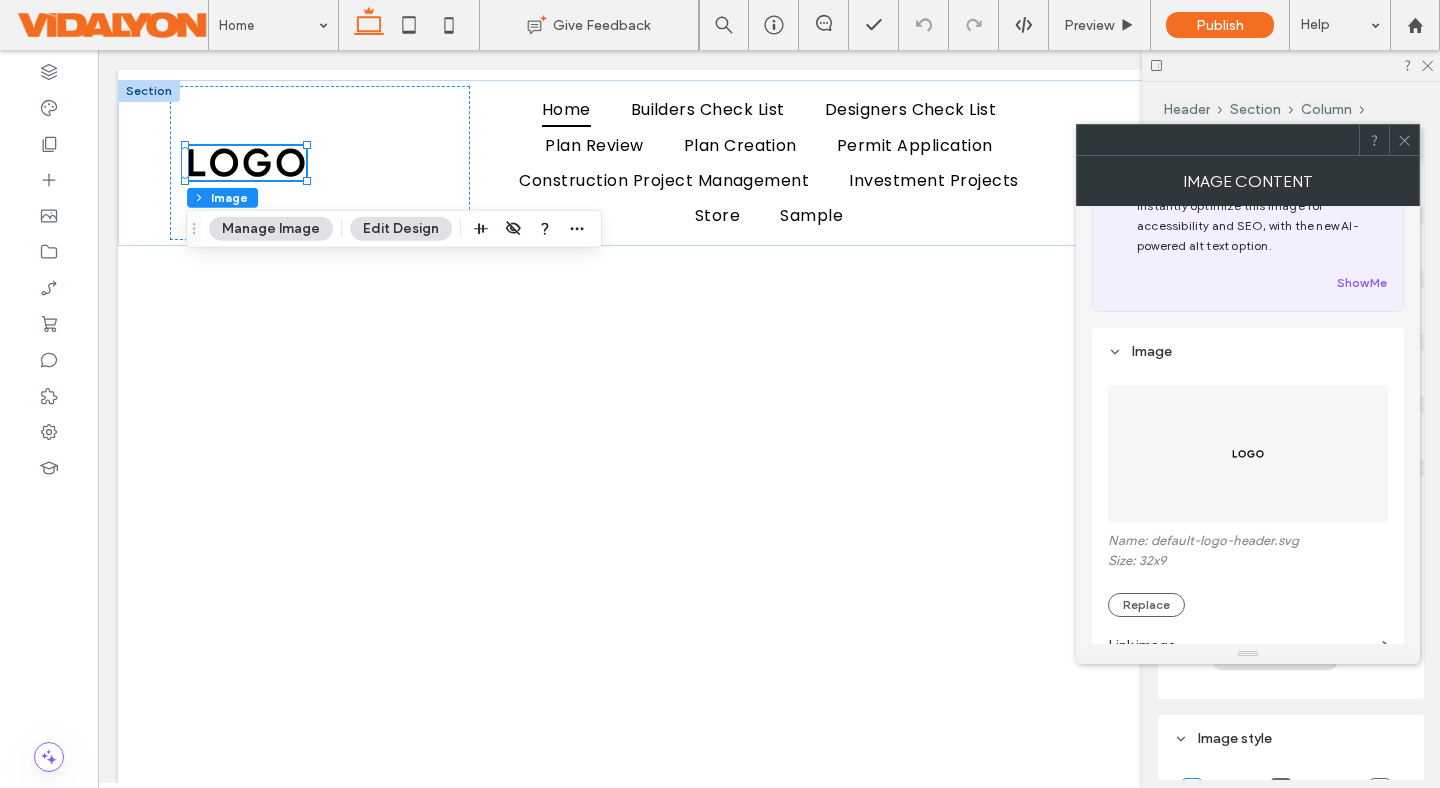 click at bounding box center (1248, 454) 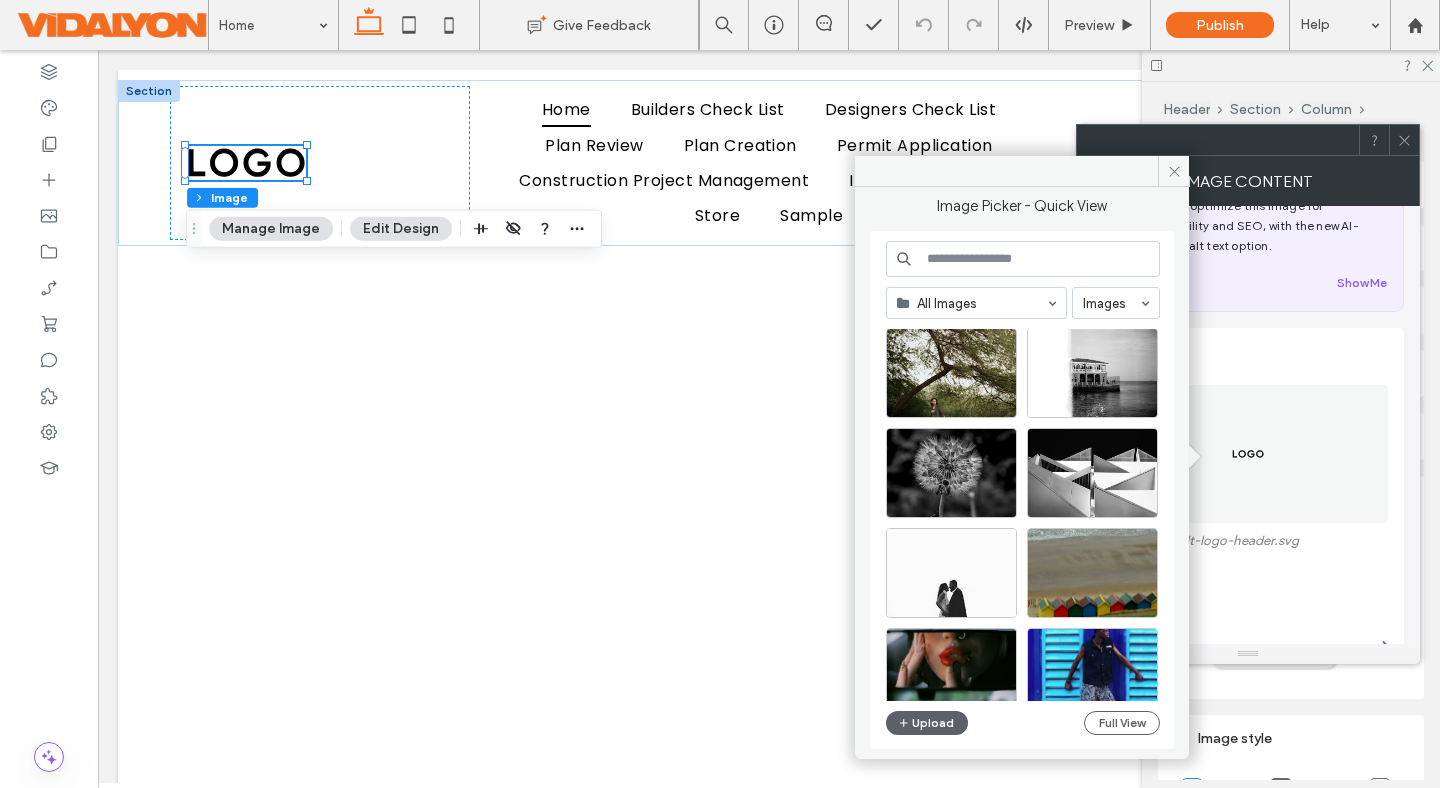 scroll, scrollTop: 0, scrollLeft: 0, axis: both 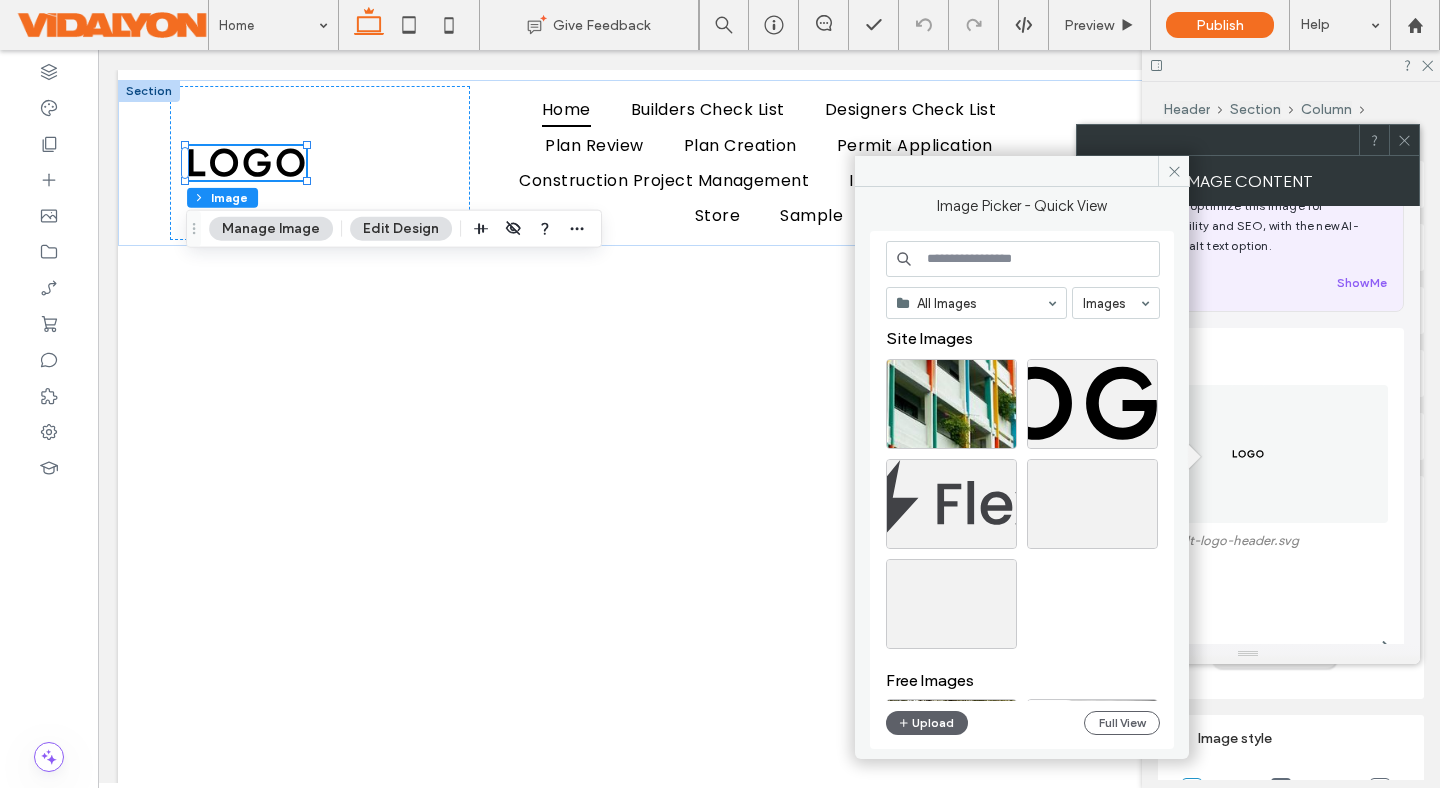 click on "Edit Design" at bounding box center [401, 229] 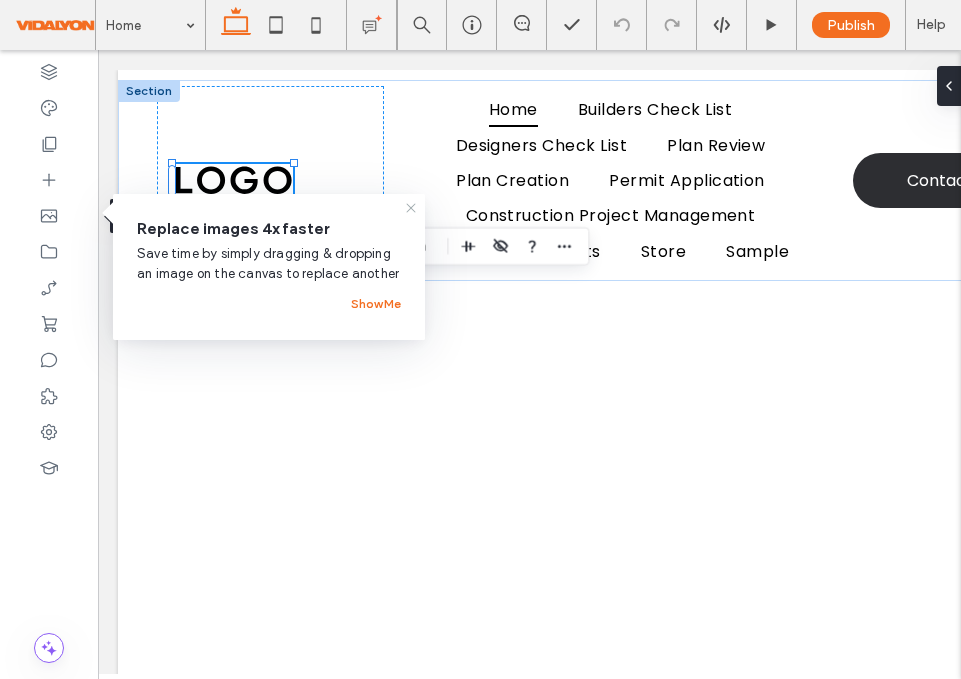 click 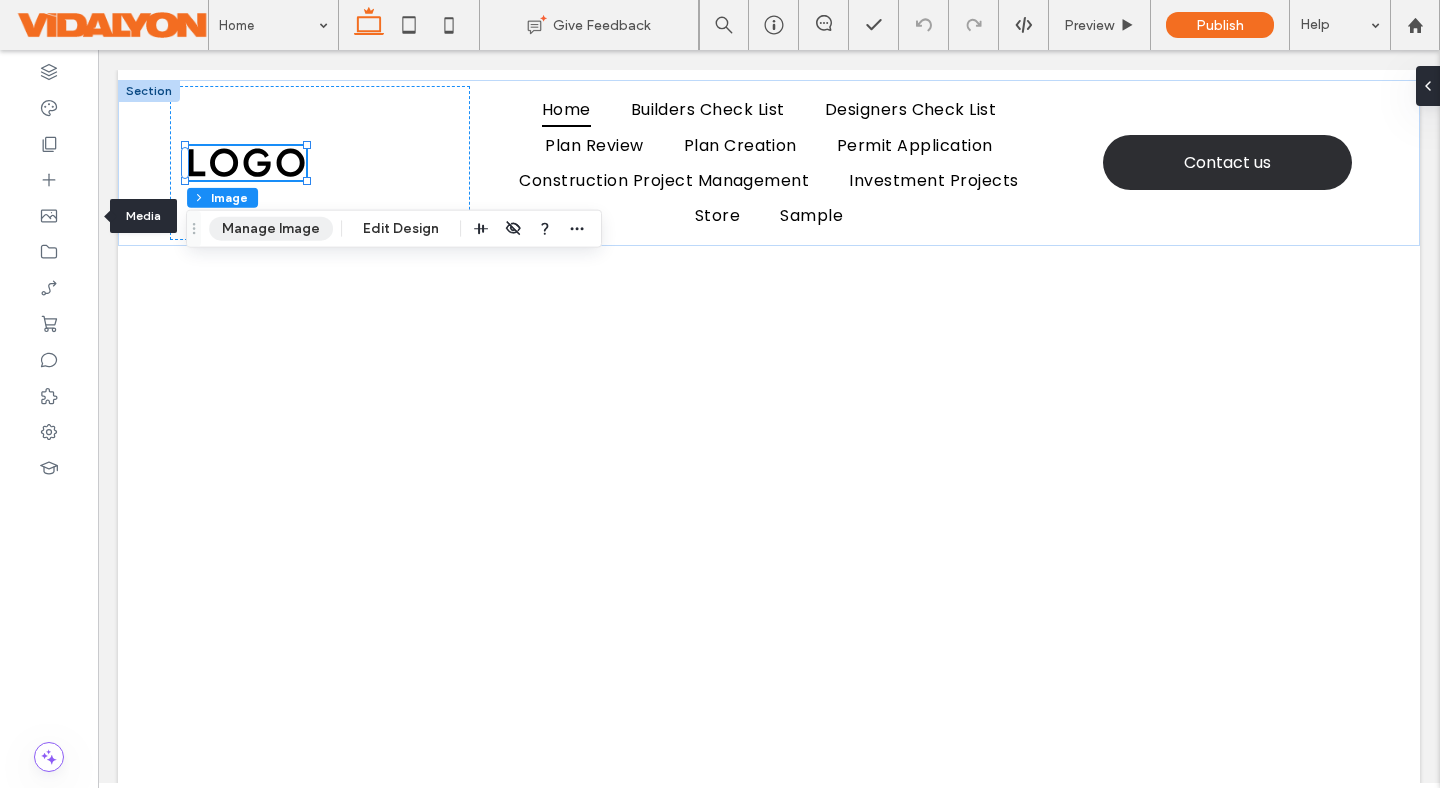 click on "Manage Image" at bounding box center [271, 229] 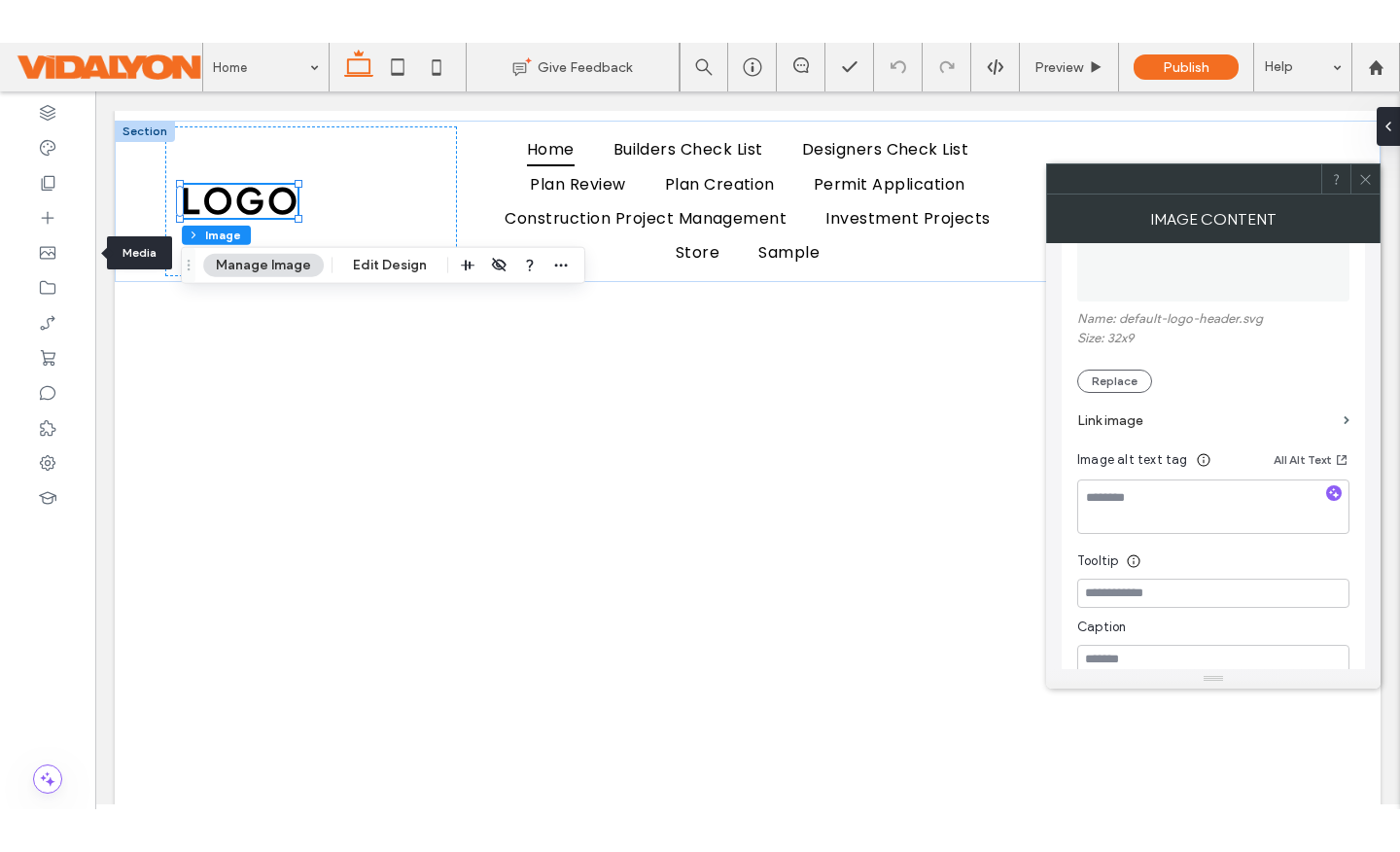scroll, scrollTop: 322, scrollLeft: 0, axis: vertical 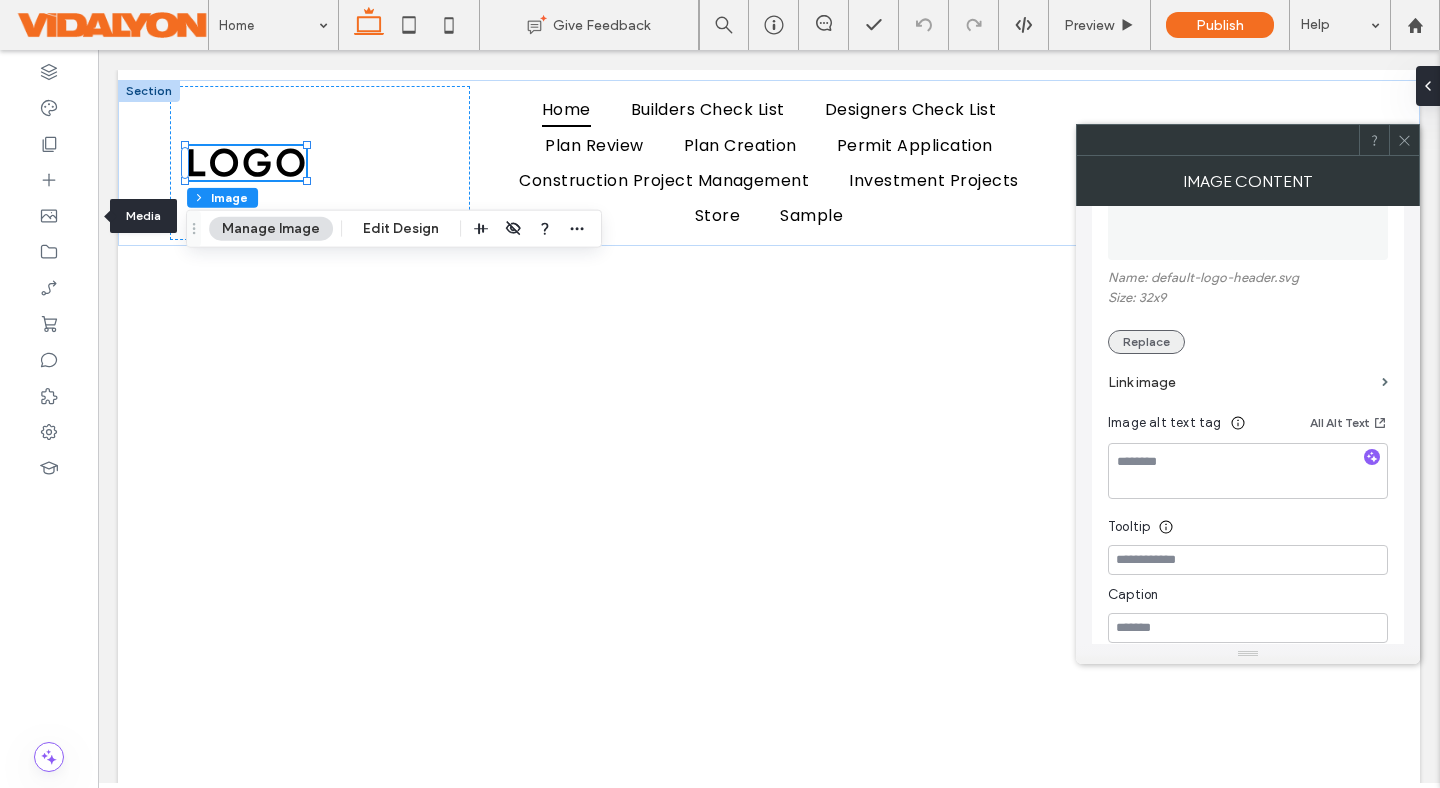 click on "Replace" at bounding box center [1146, 342] 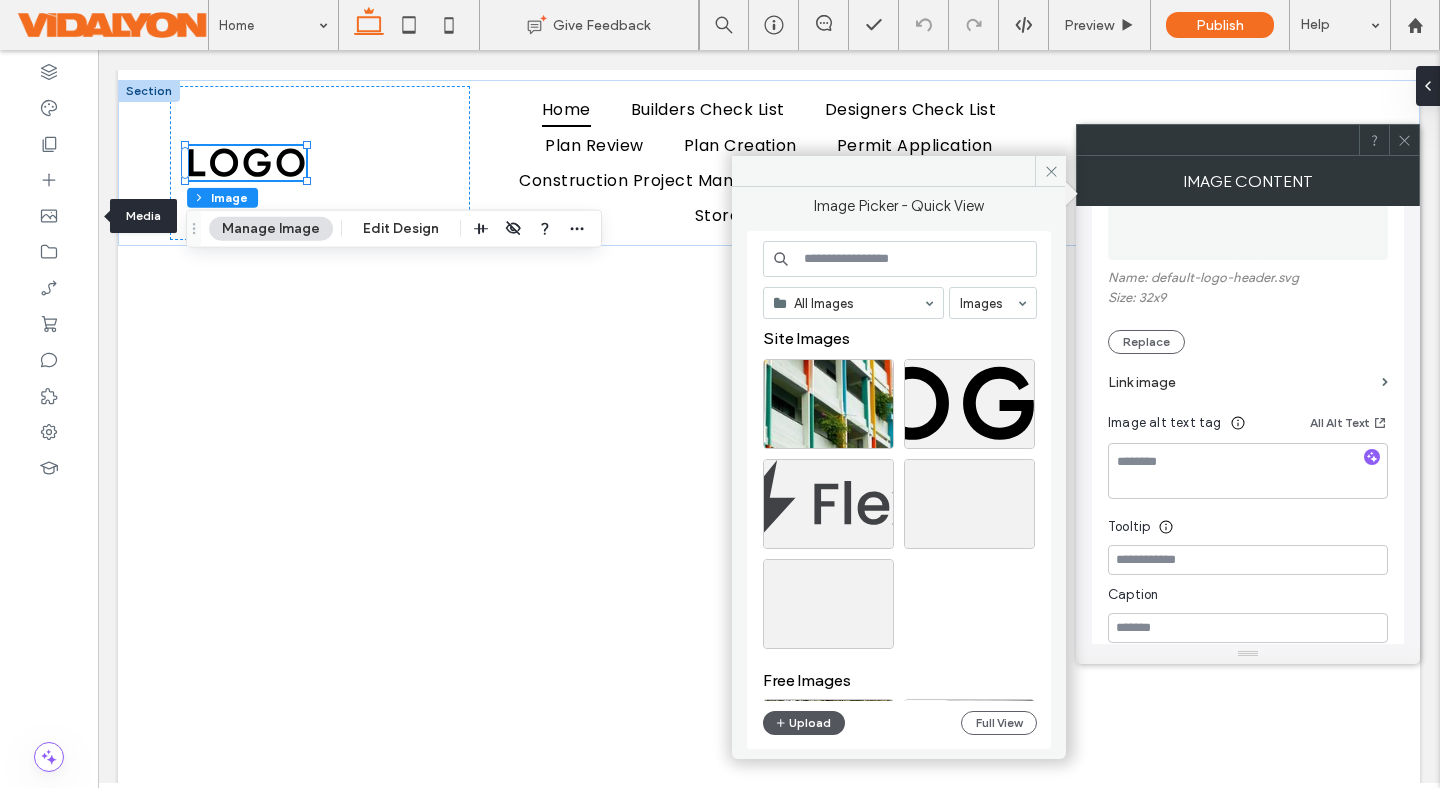 click on "Upload" at bounding box center (804, 723) 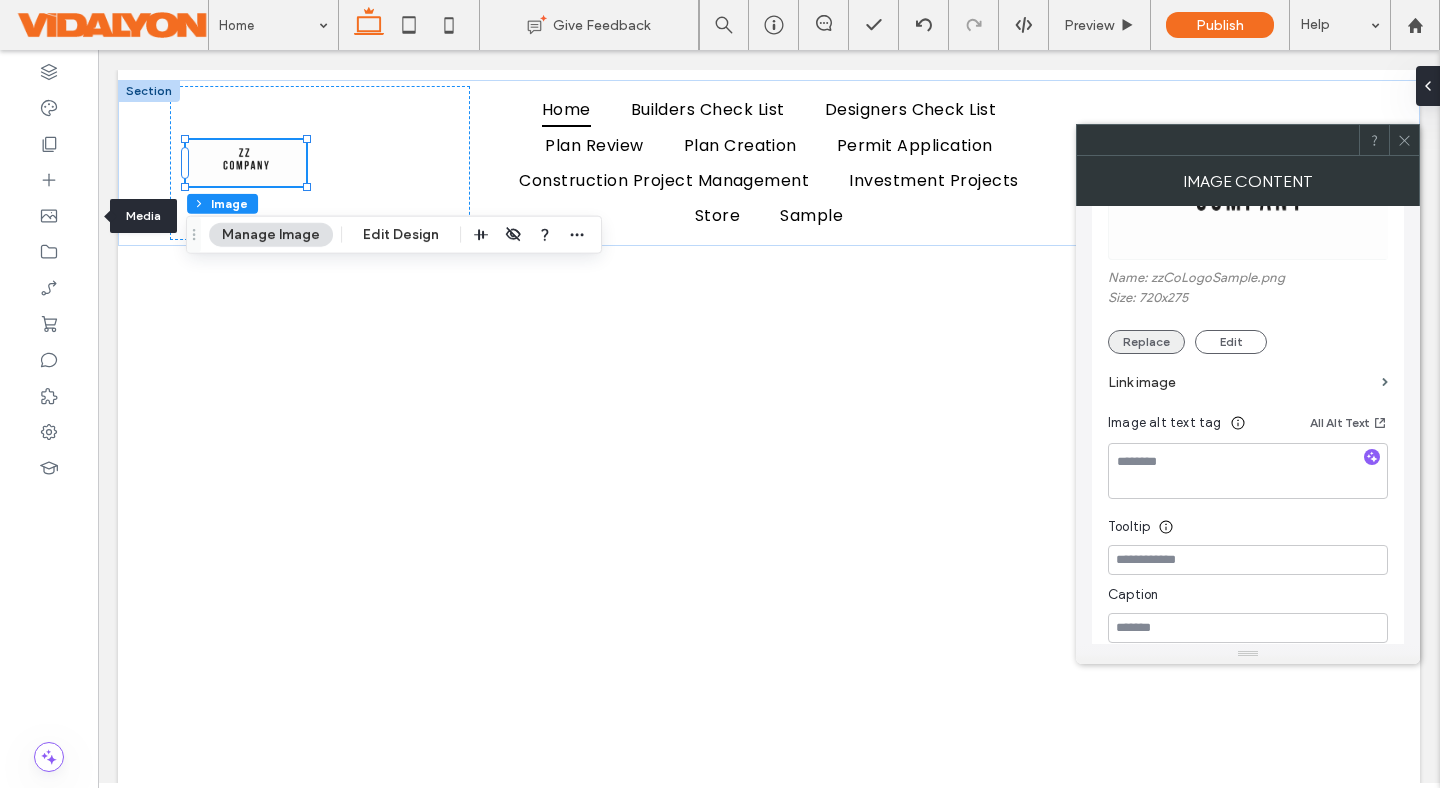 click on "Replace" at bounding box center (1146, 342) 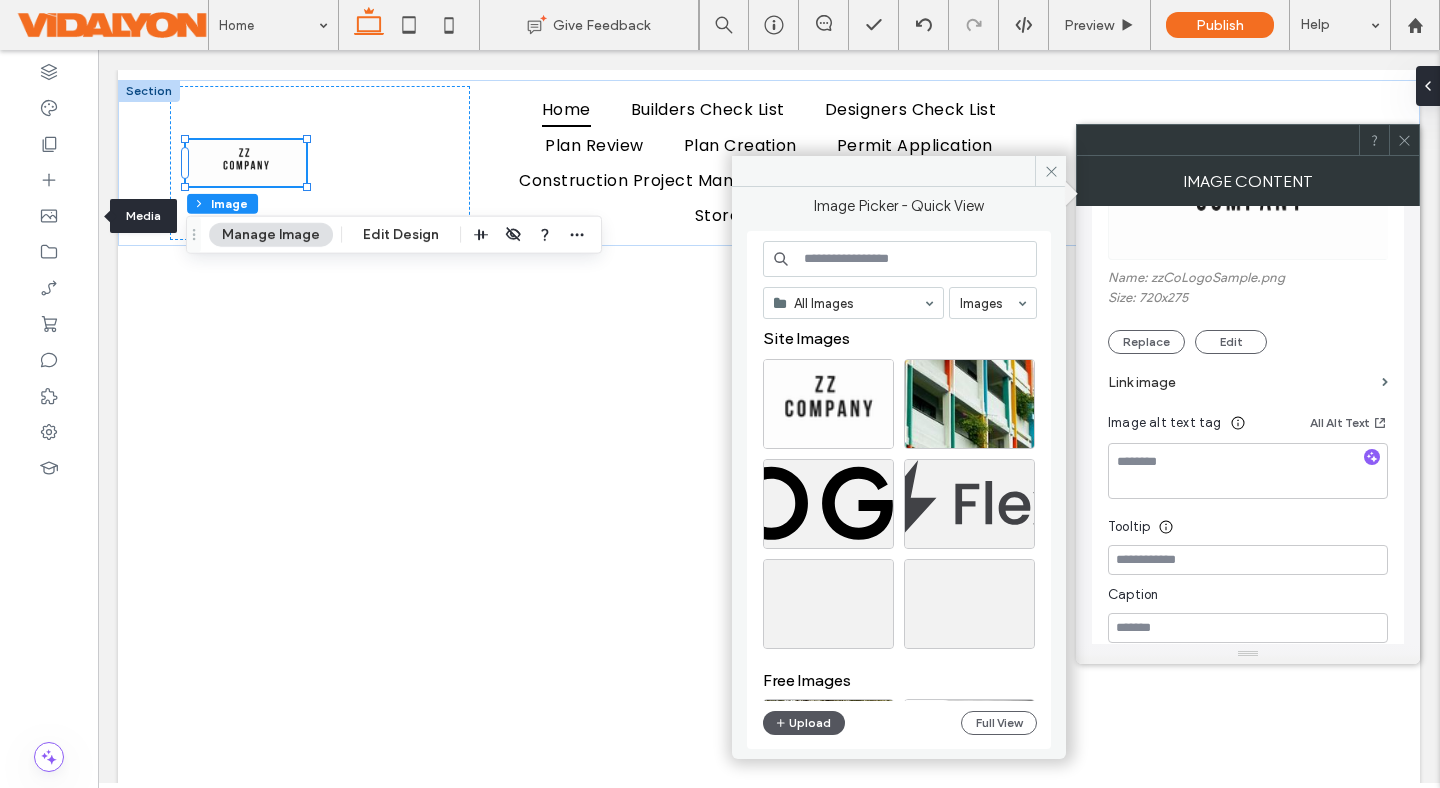 click on "Upload" at bounding box center [804, 723] 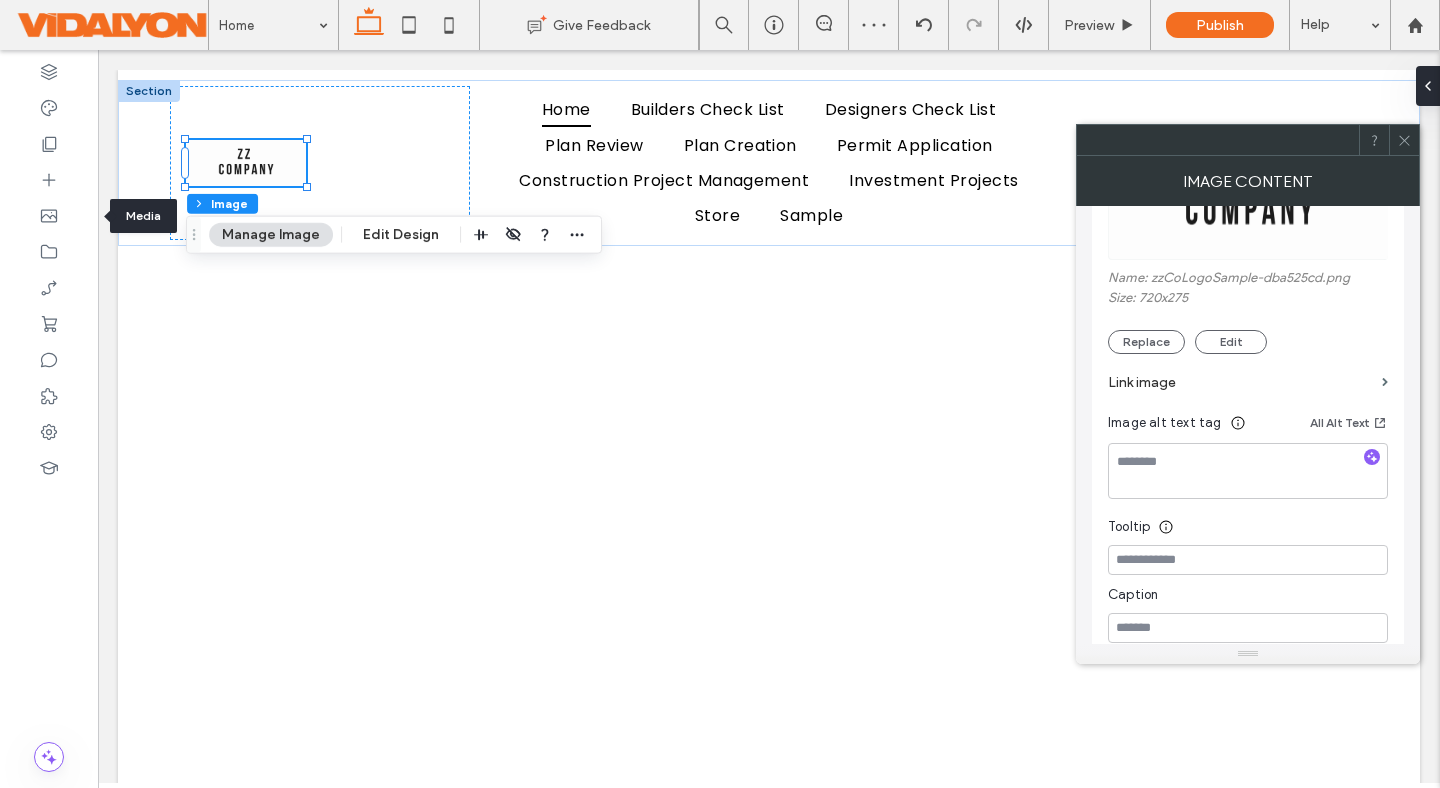 click 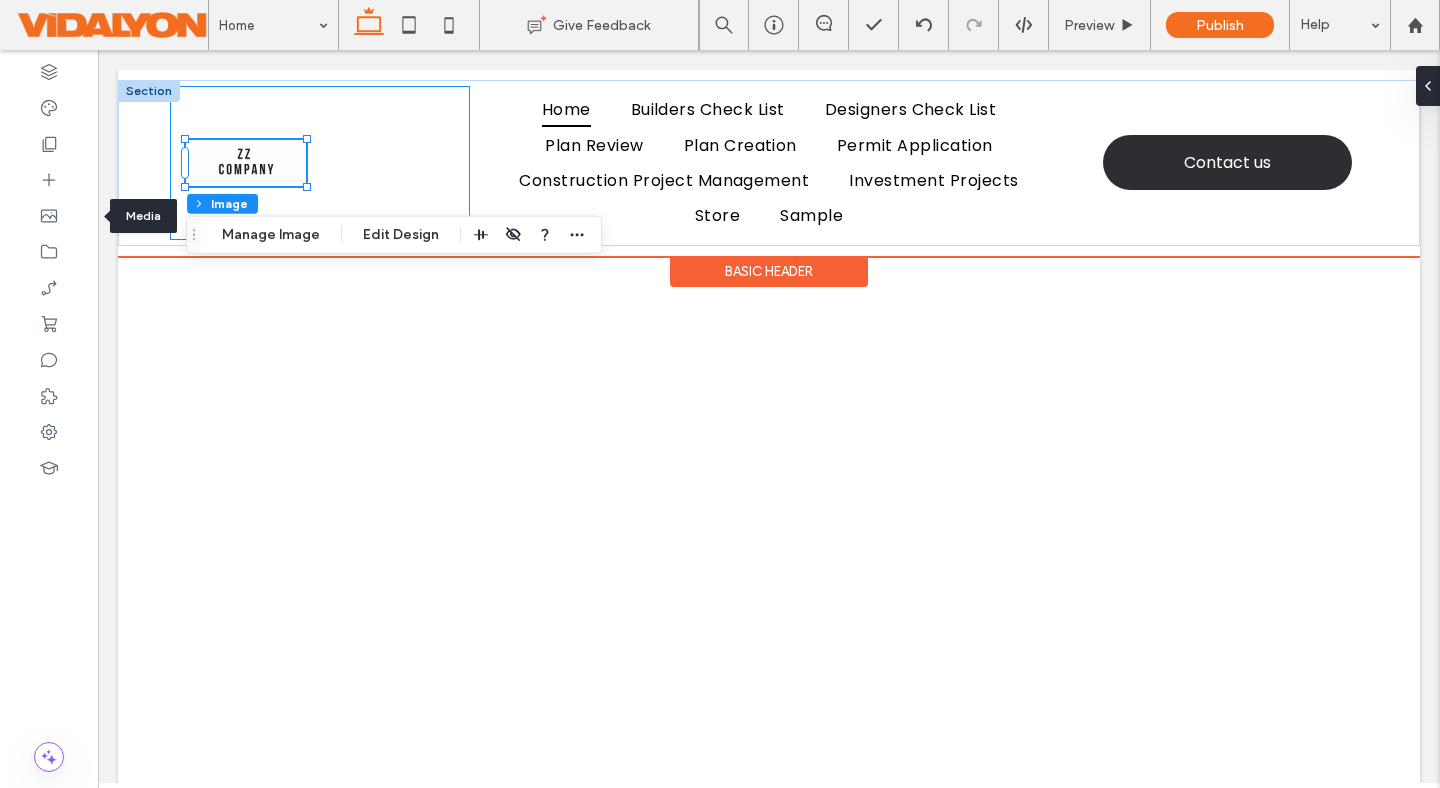 click at bounding box center (319, 163) 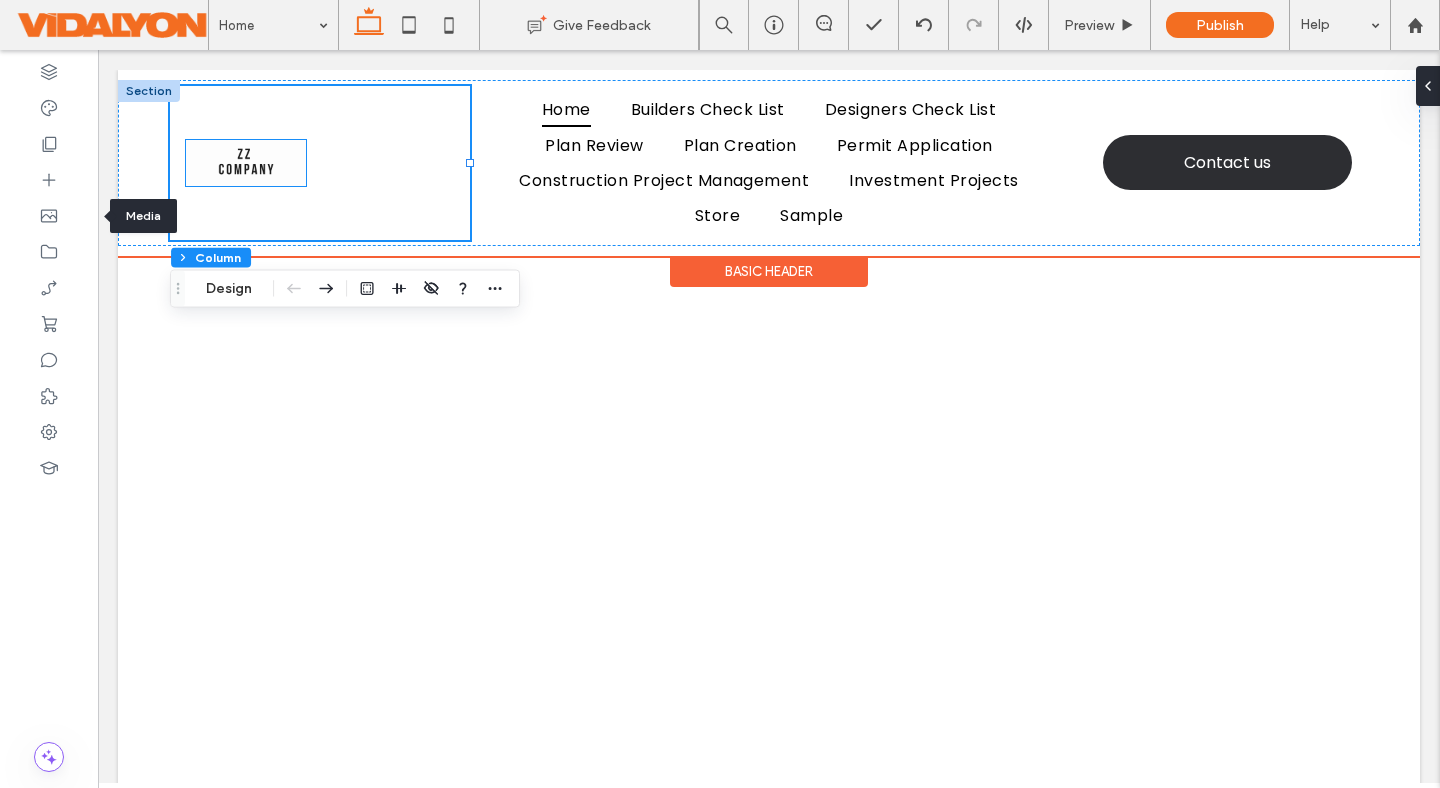 click at bounding box center [246, 163] 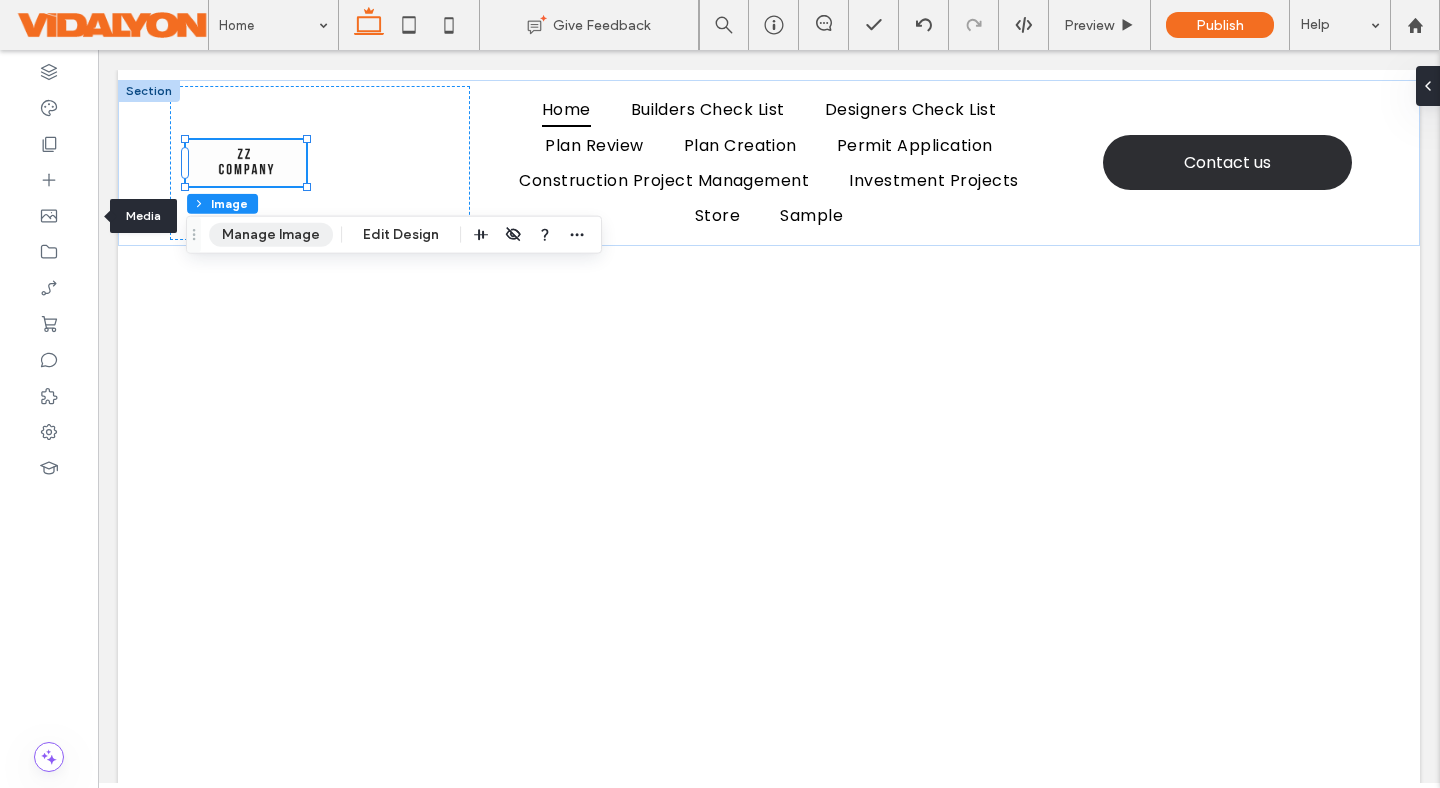 click on "Manage Image" at bounding box center [271, 235] 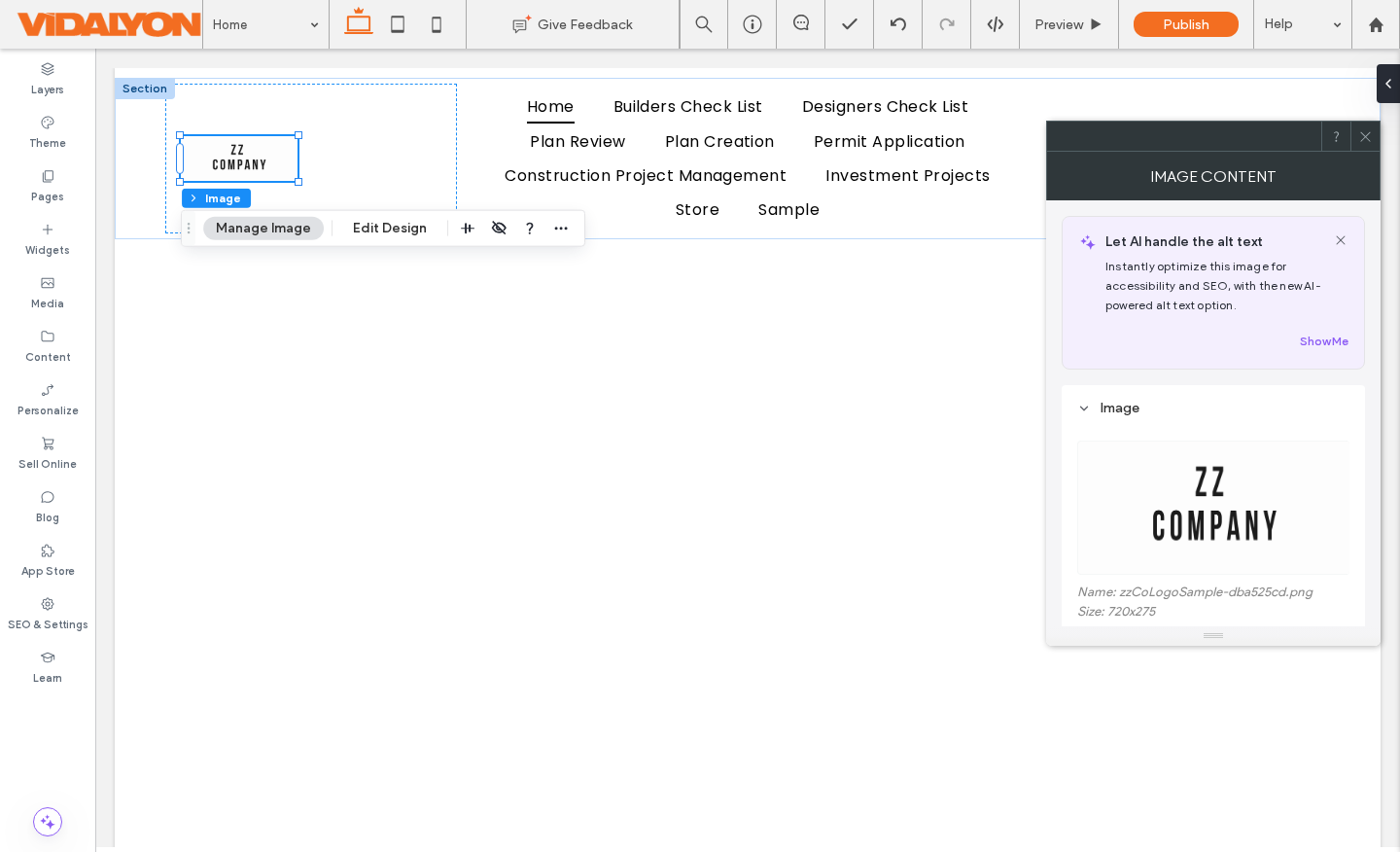 click on "Manage Image" at bounding box center [263, 229] 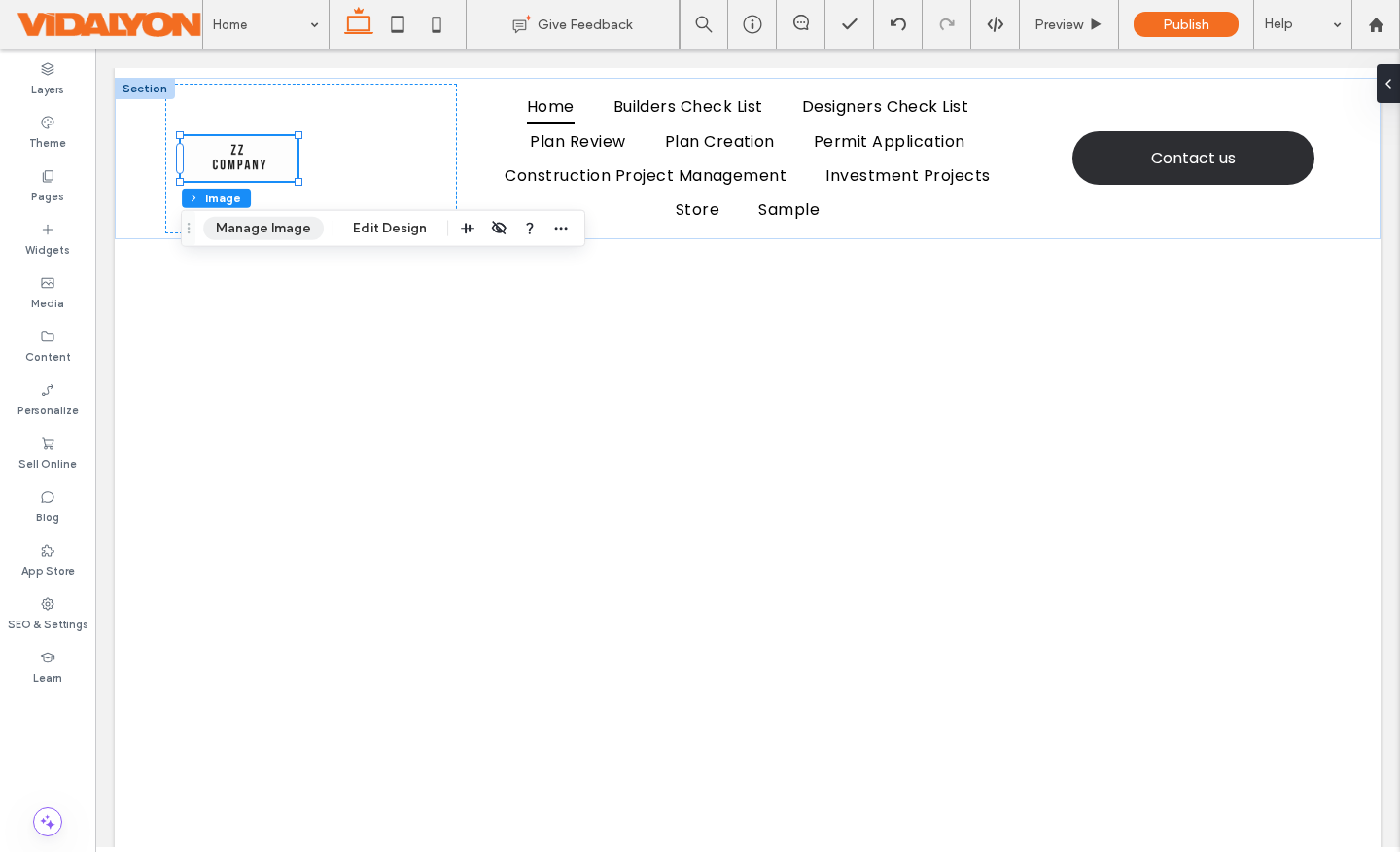click on "Manage Image" at bounding box center [263, 229] 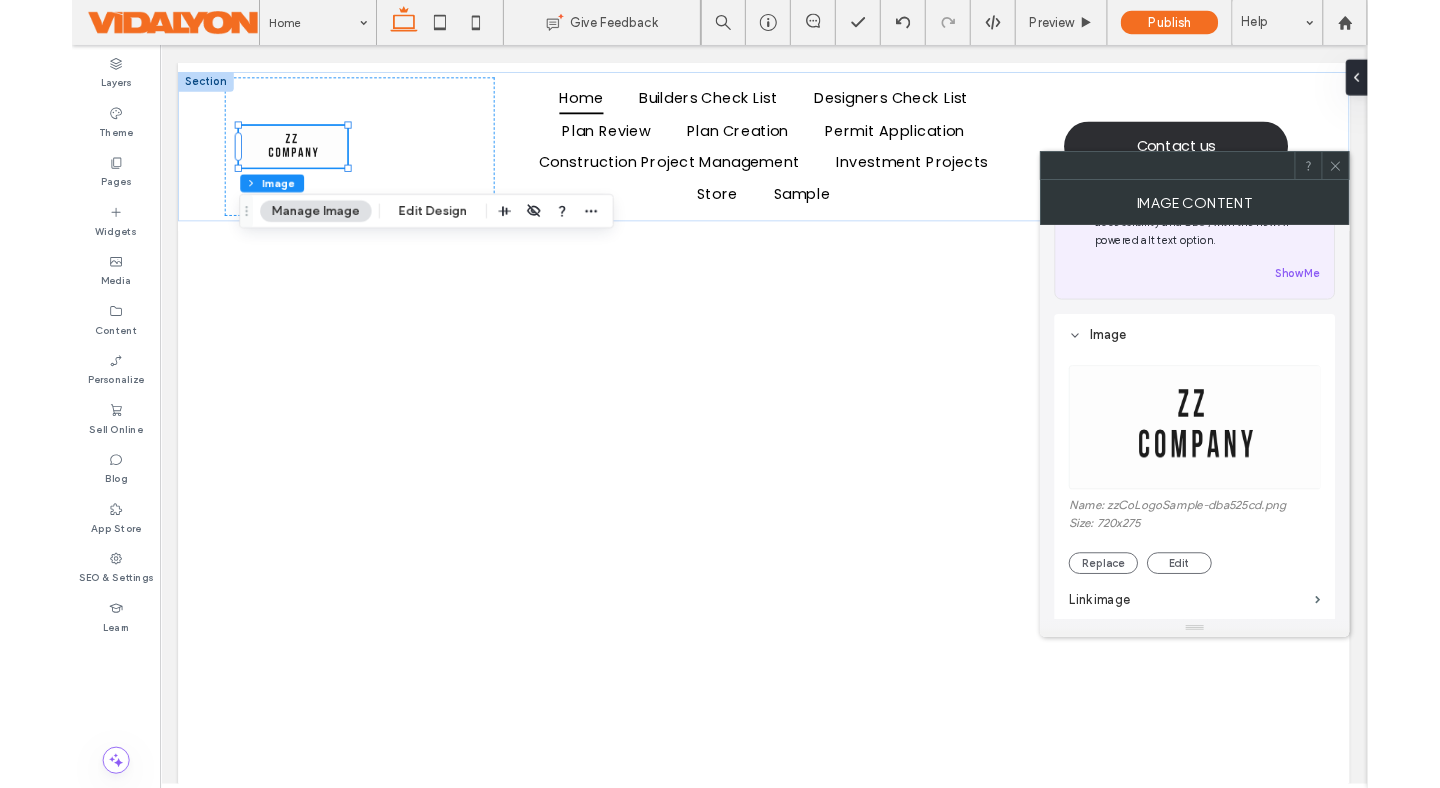 scroll, scrollTop: 96, scrollLeft: 0, axis: vertical 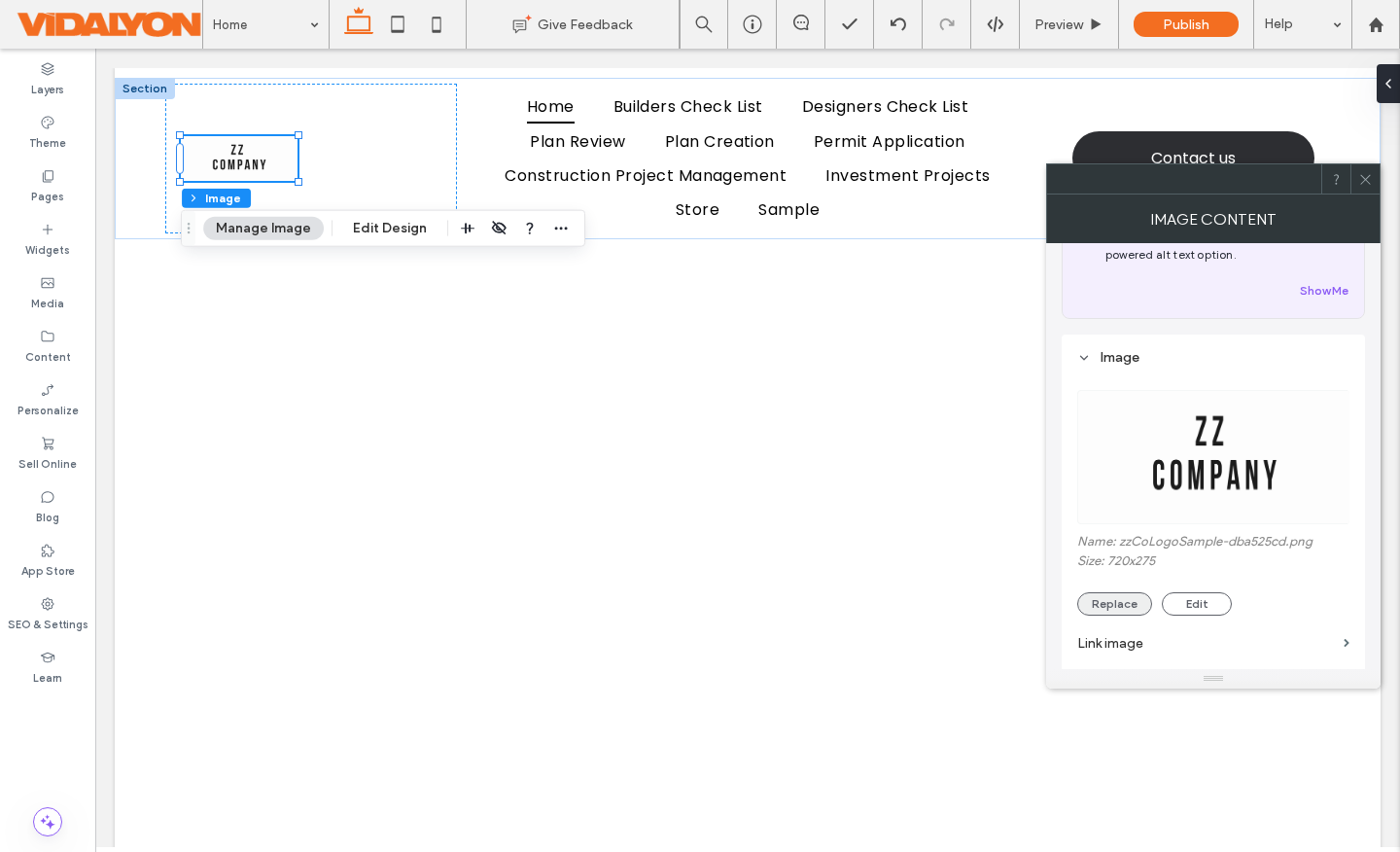 click on "Replace" at bounding box center [1114, 604] 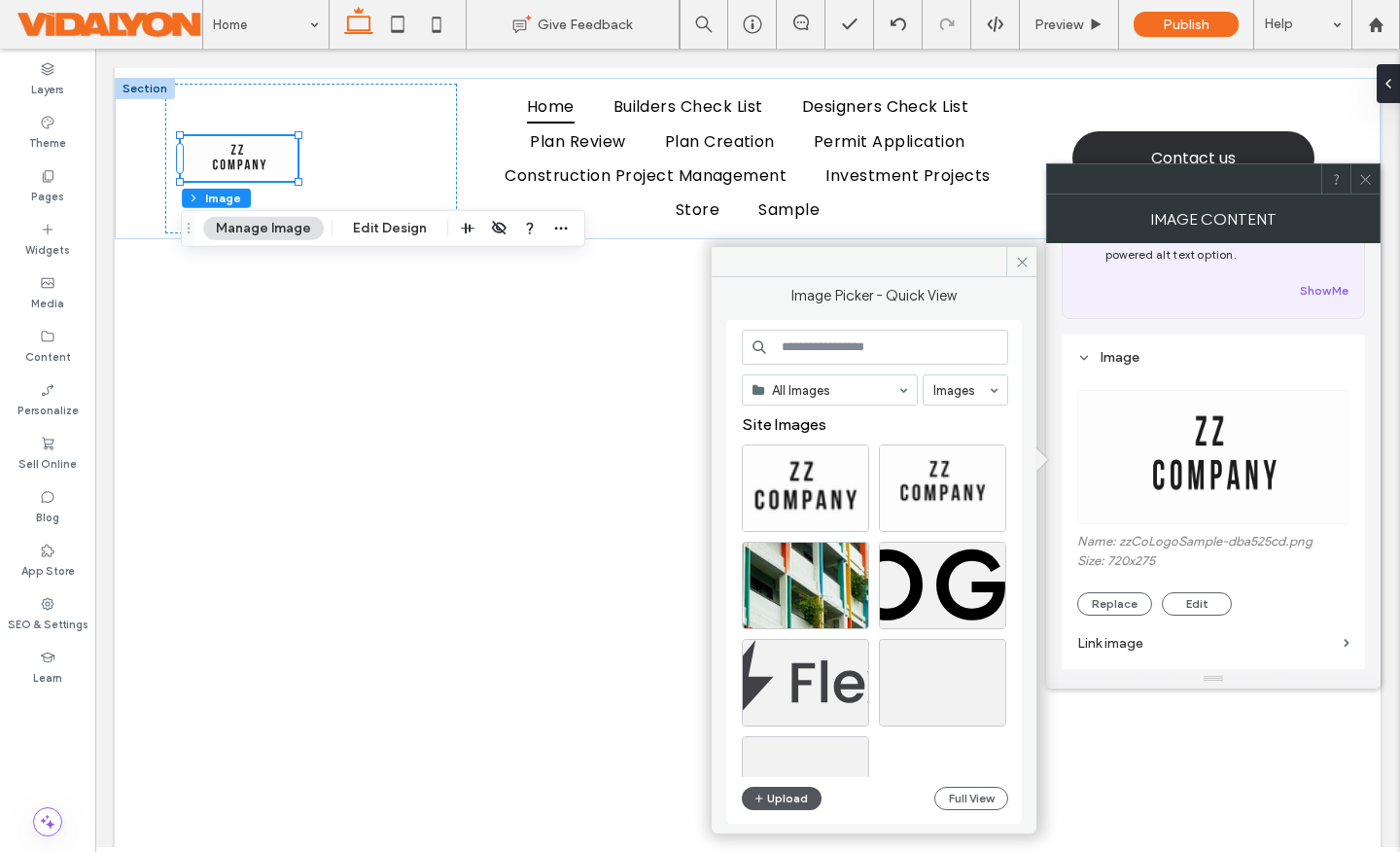 click on "Upload" at bounding box center (782, 799) 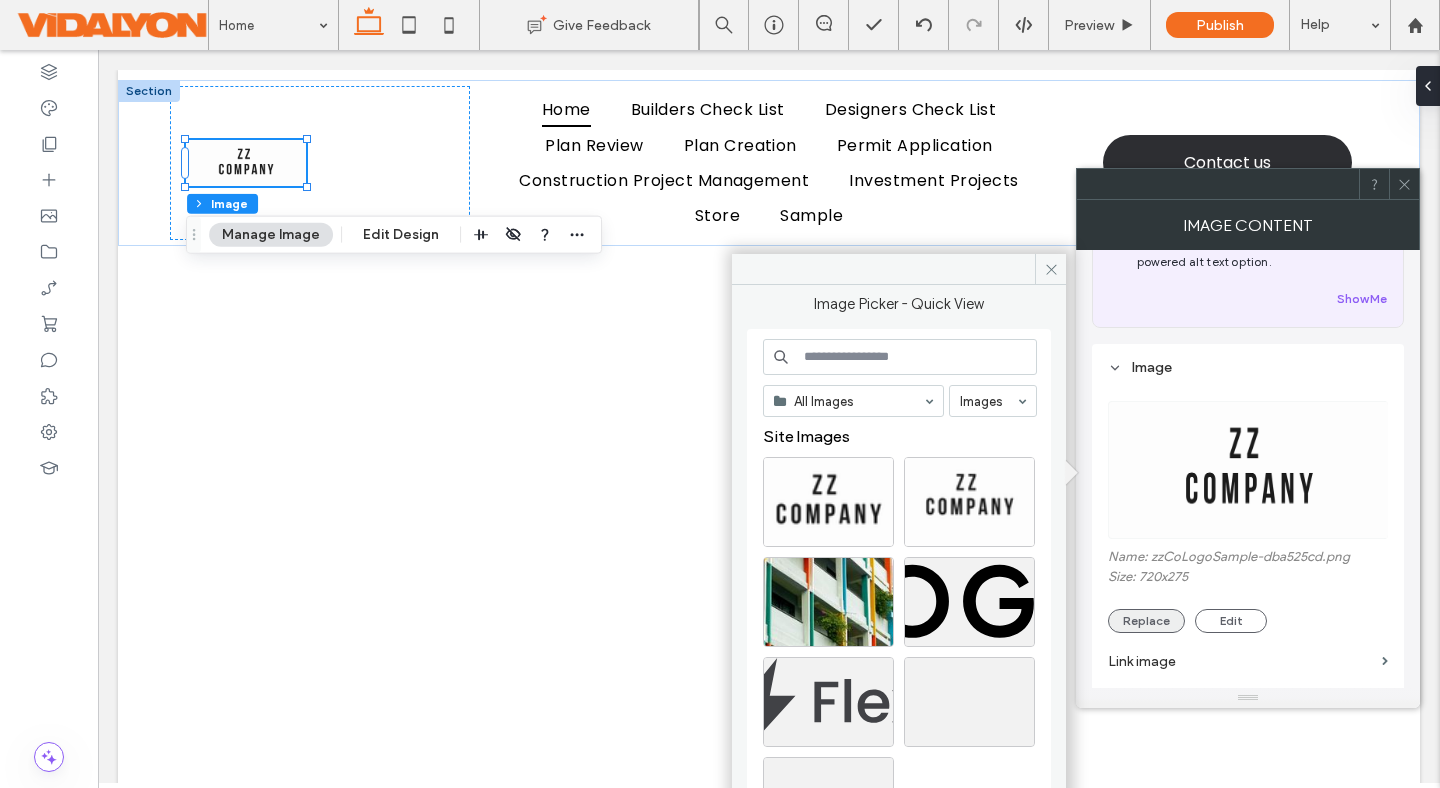 click on "Replace" at bounding box center (1146, 621) 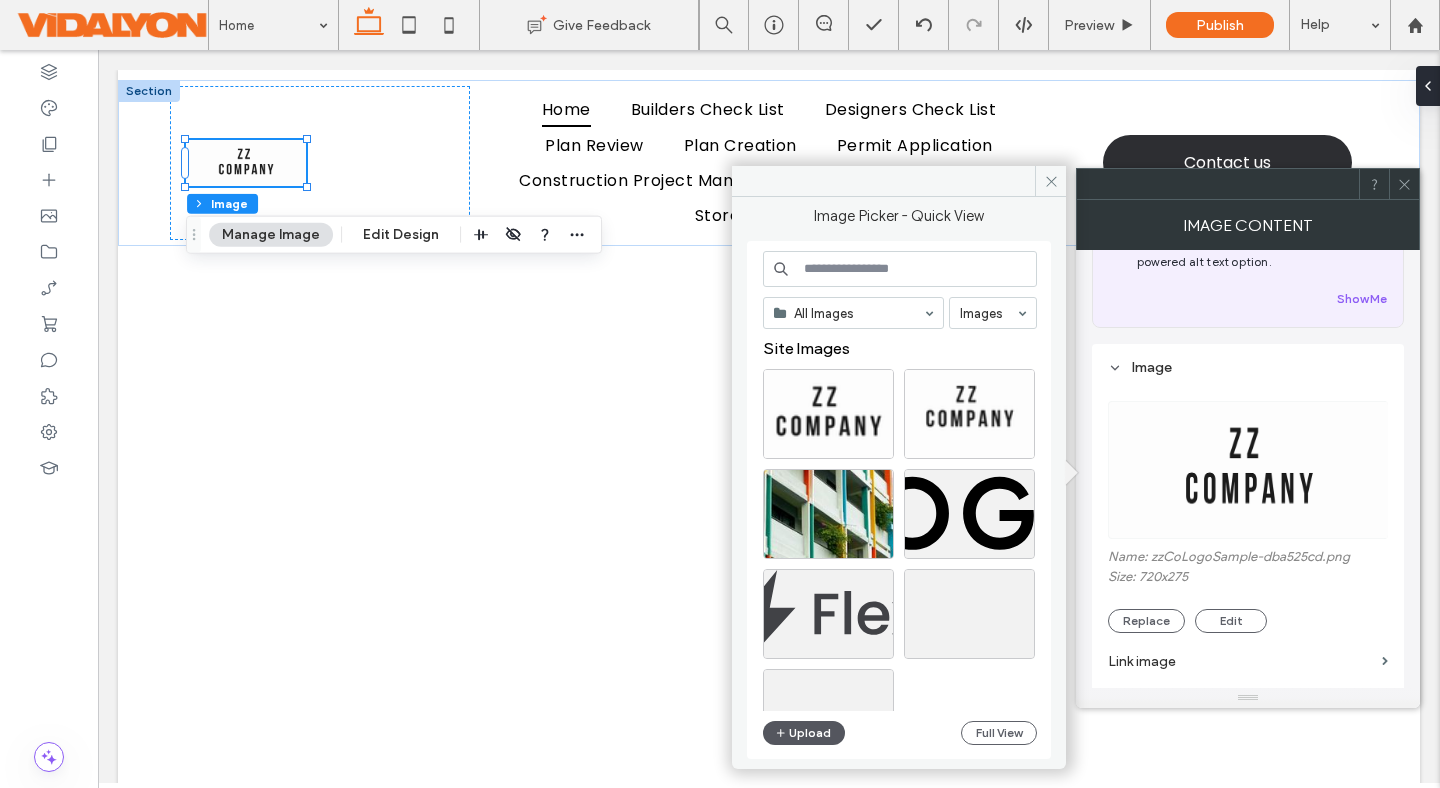 click on "Upload" at bounding box center (804, 733) 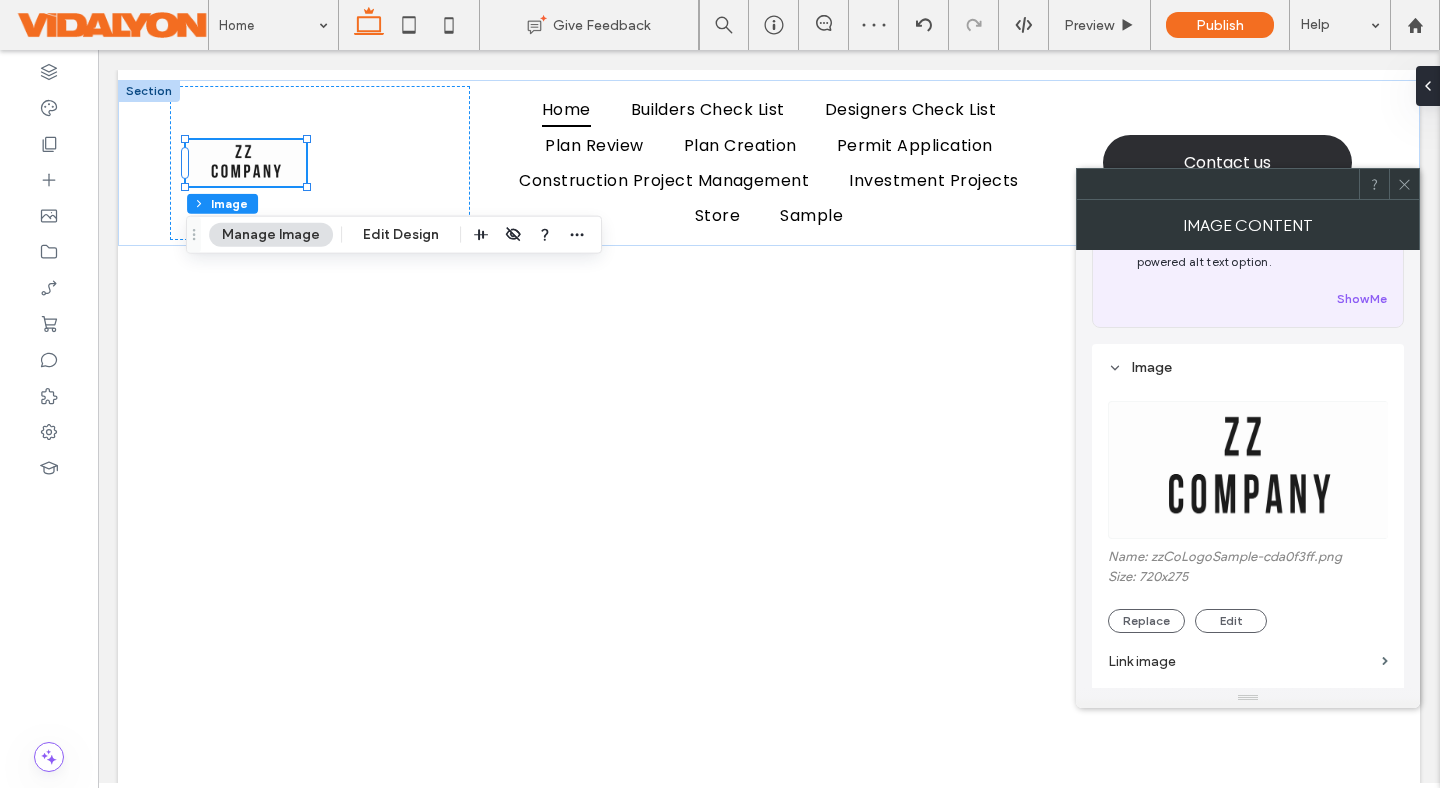 click 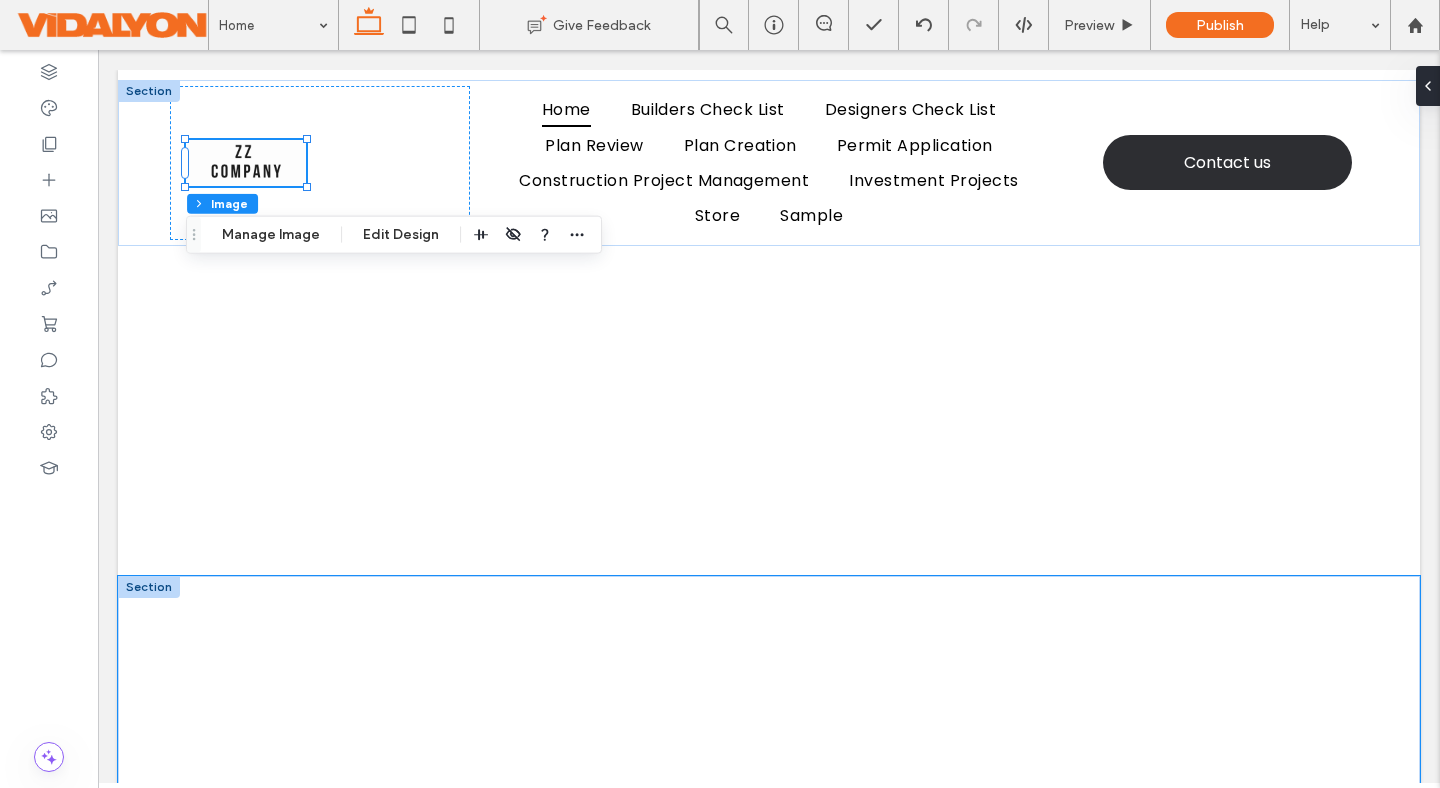 click at bounding box center [769, 736] 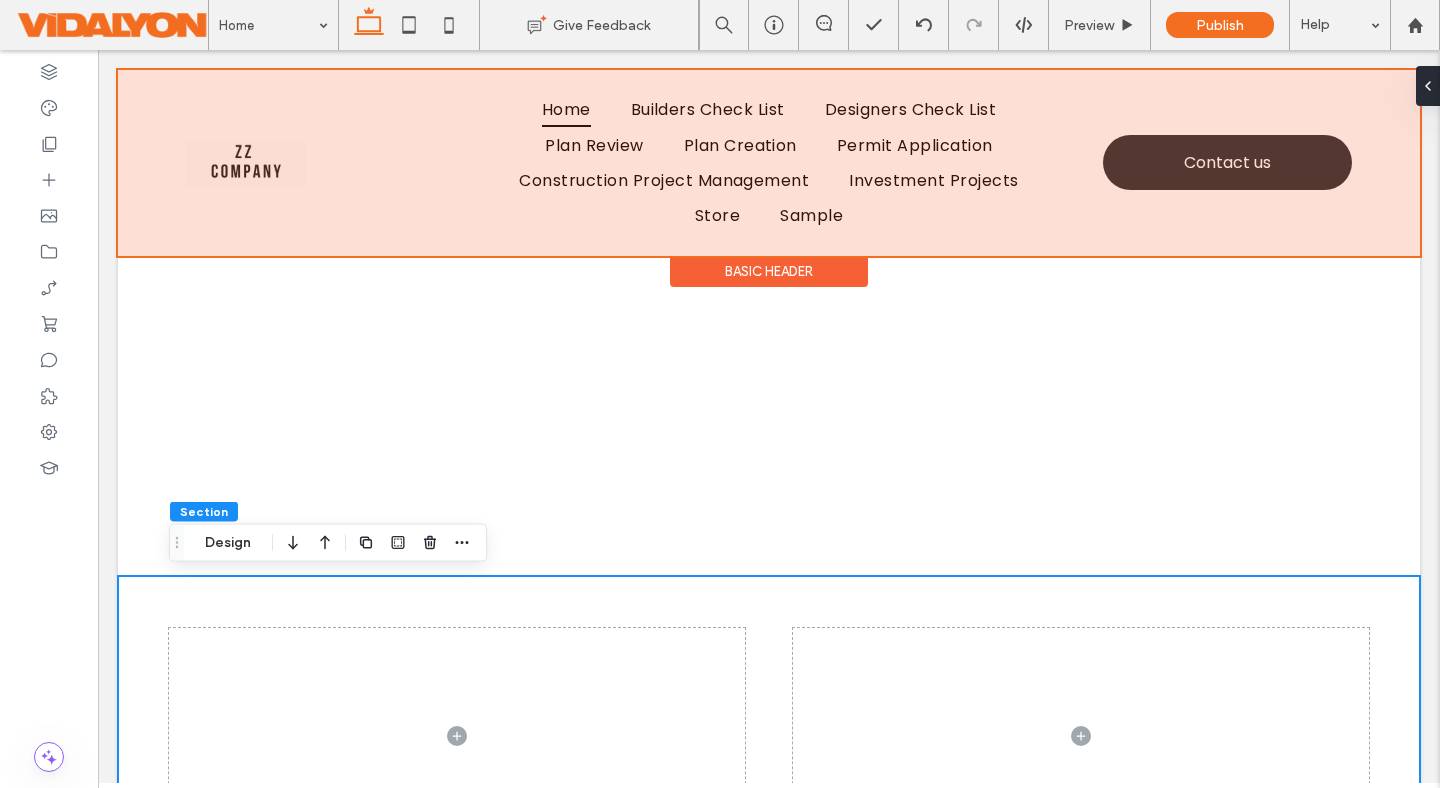 click at bounding box center [769, 163] 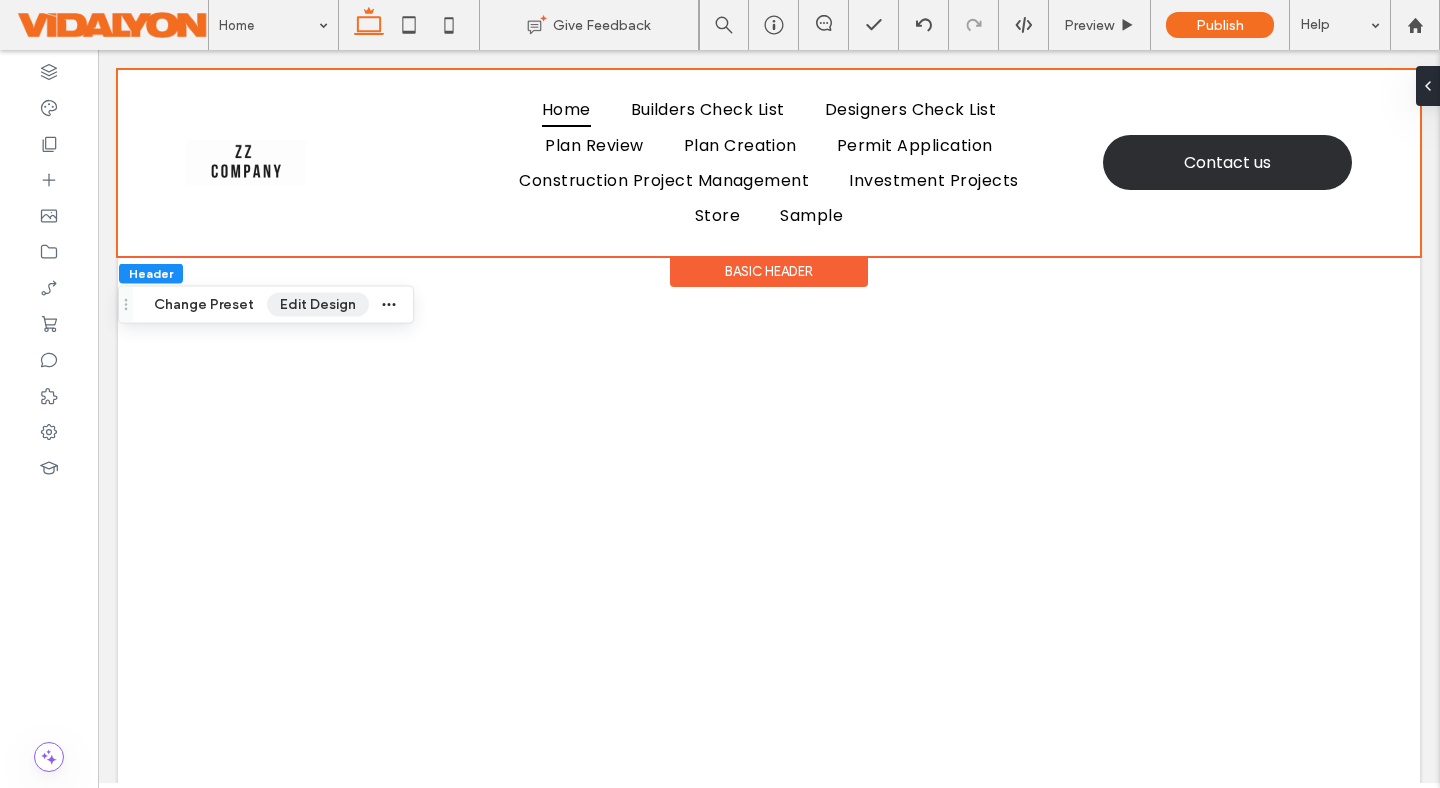 click on "Edit Design" at bounding box center [318, 305] 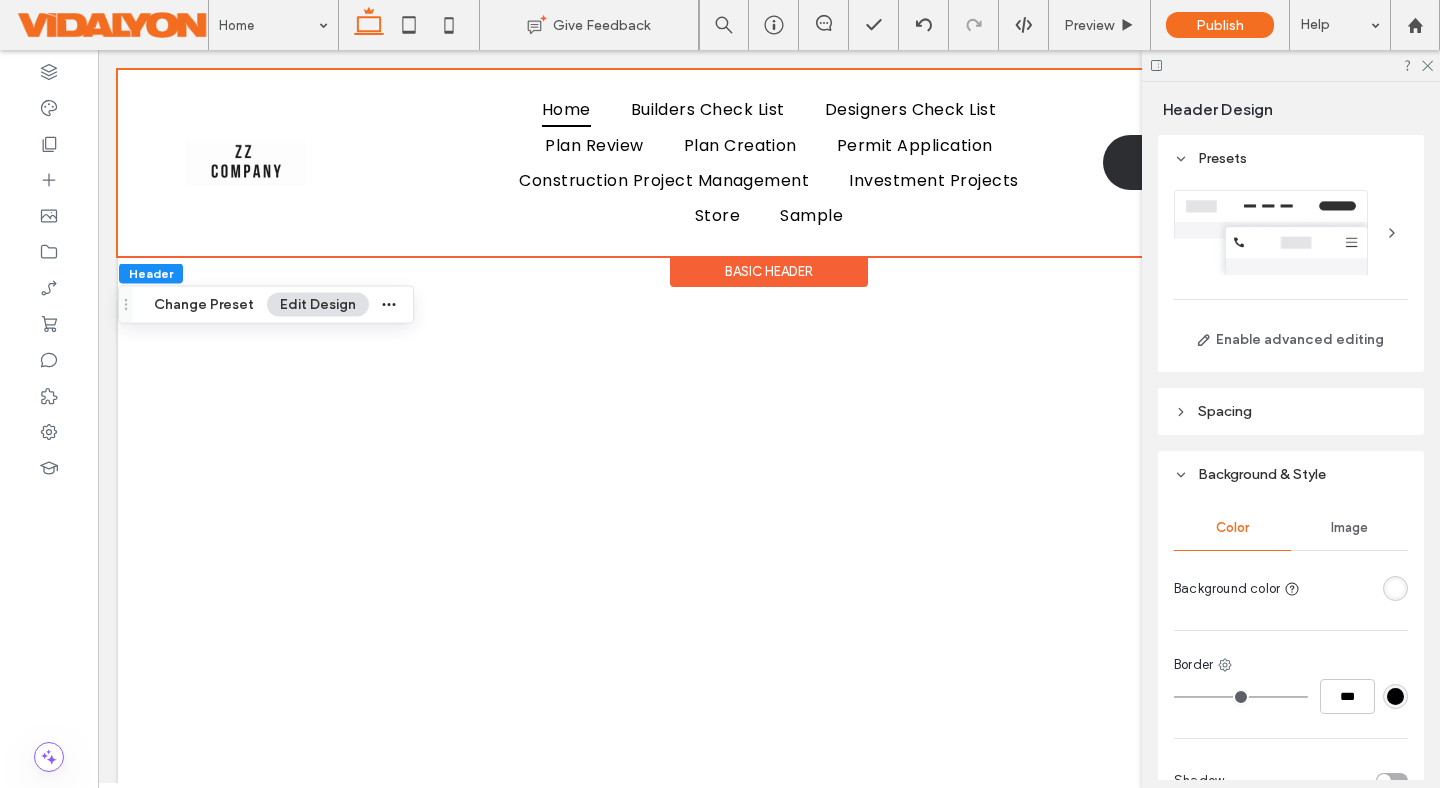 click on "Image" at bounding box center [1349, 528] 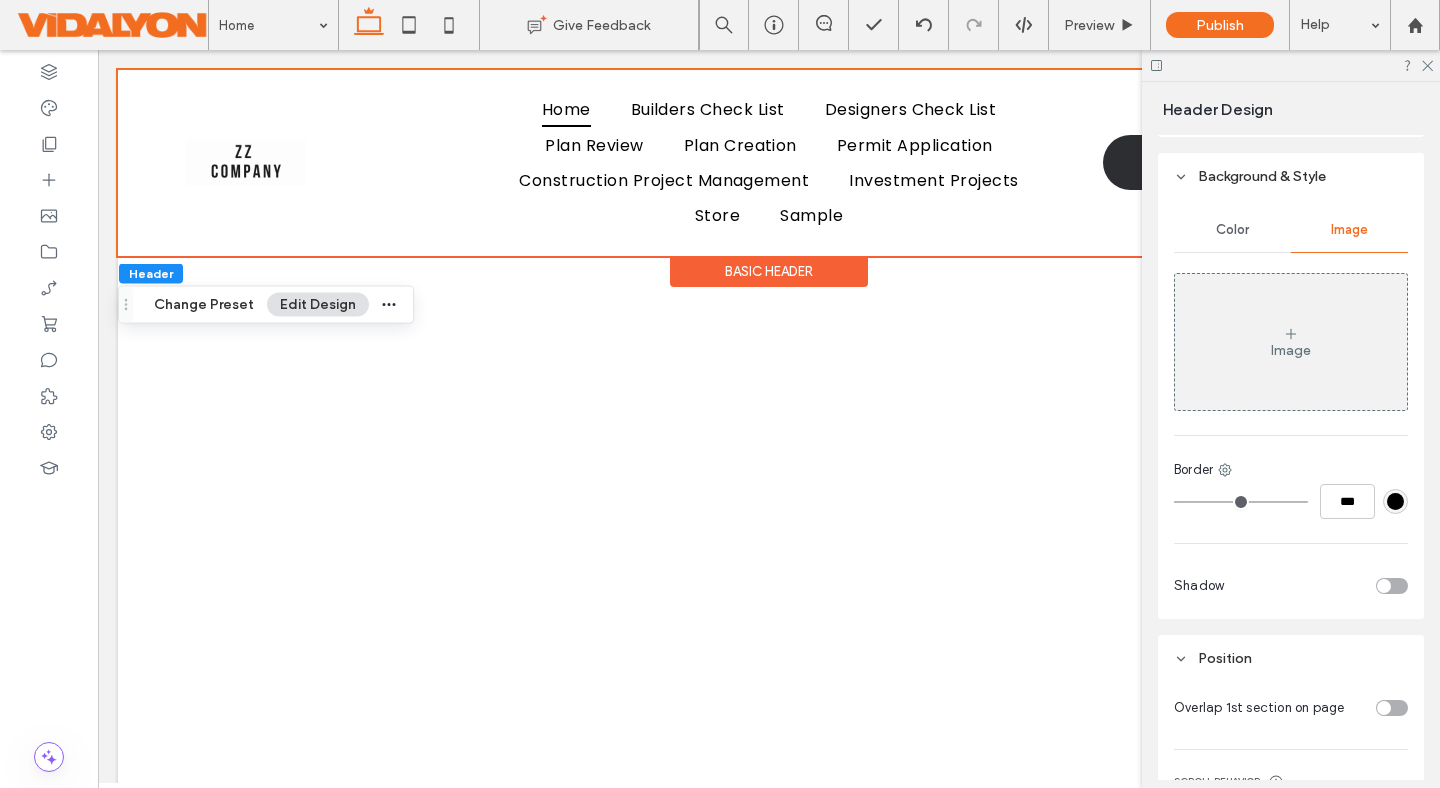 scroll, scrollTop: 299, scrollLeft: 0, axis: vertical 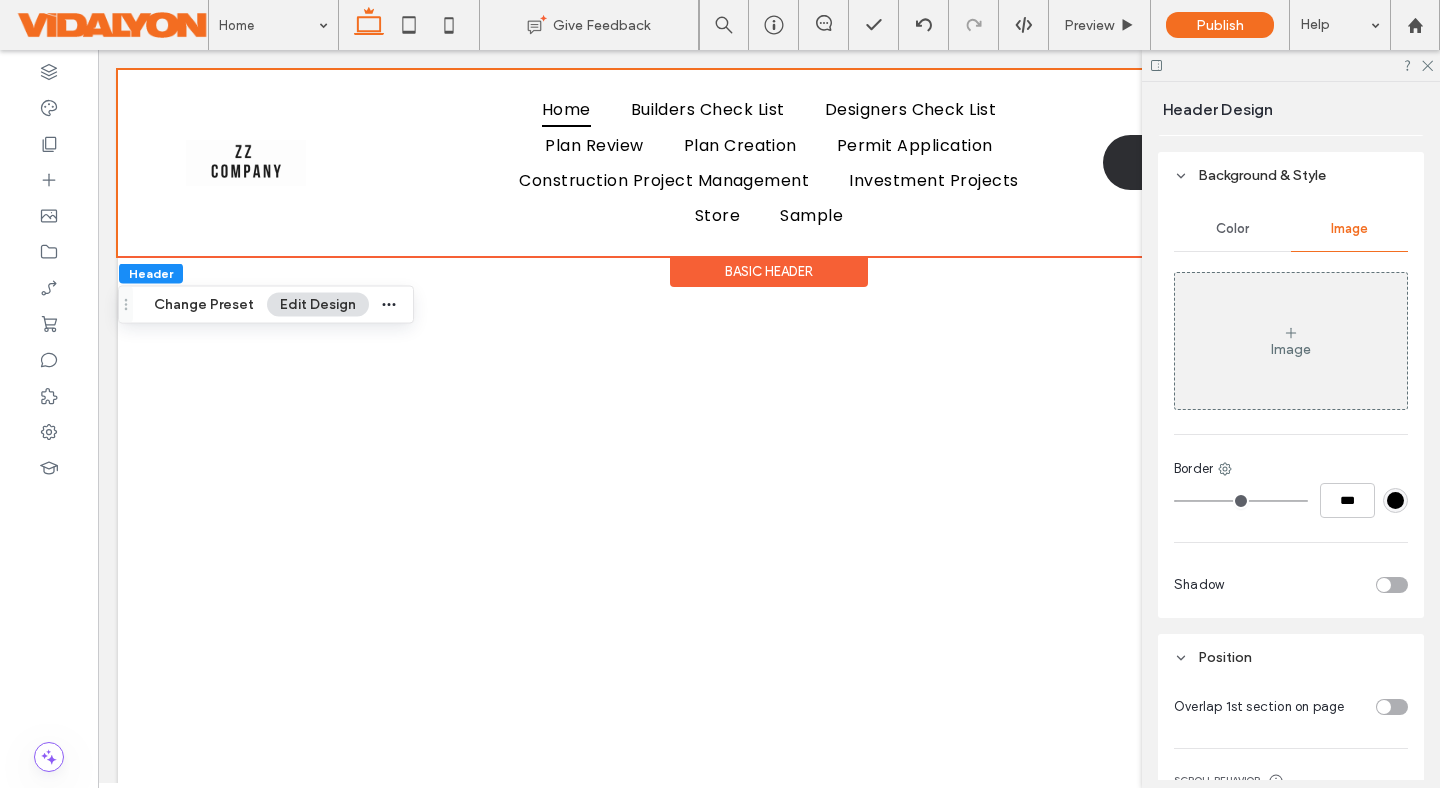 type on "*" 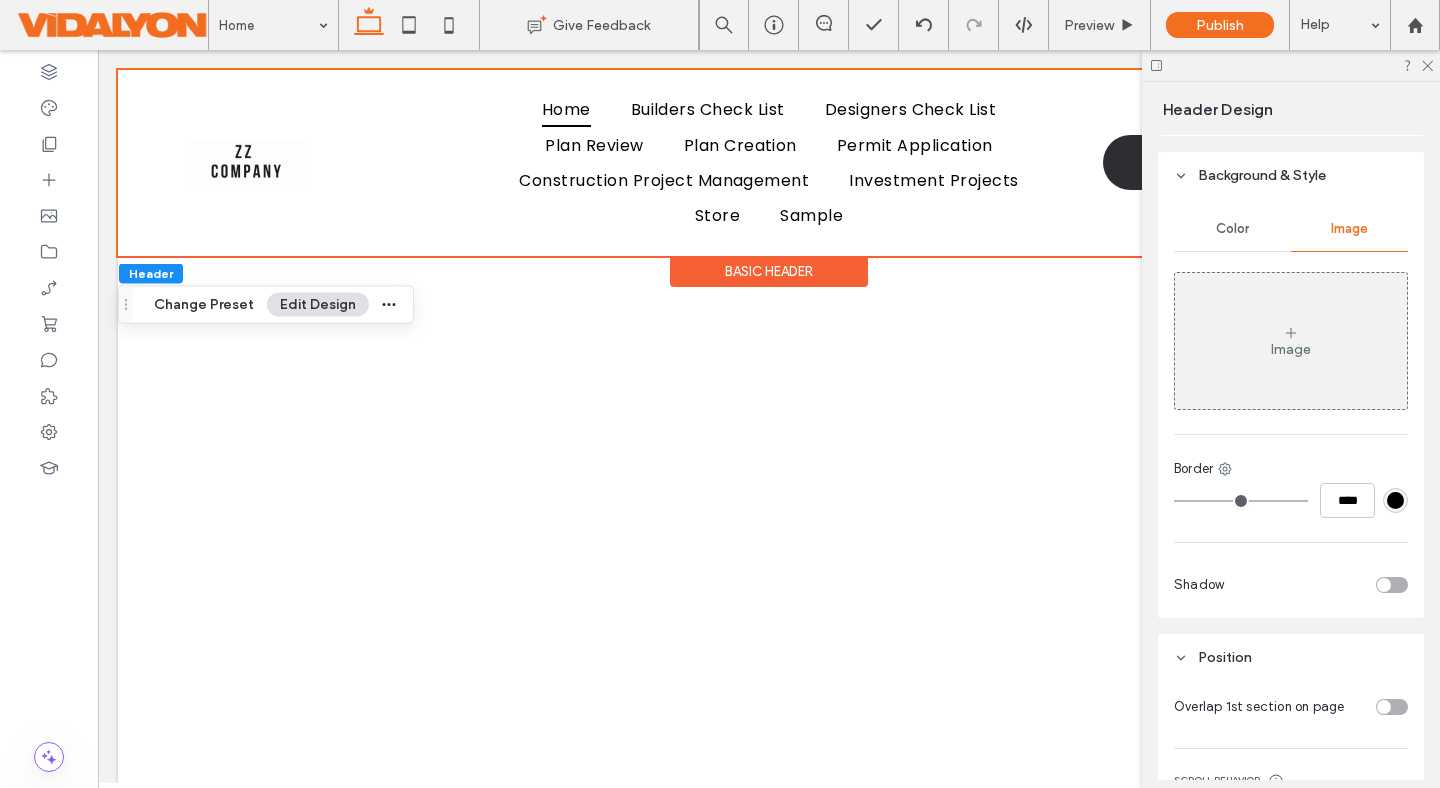 type on "**" 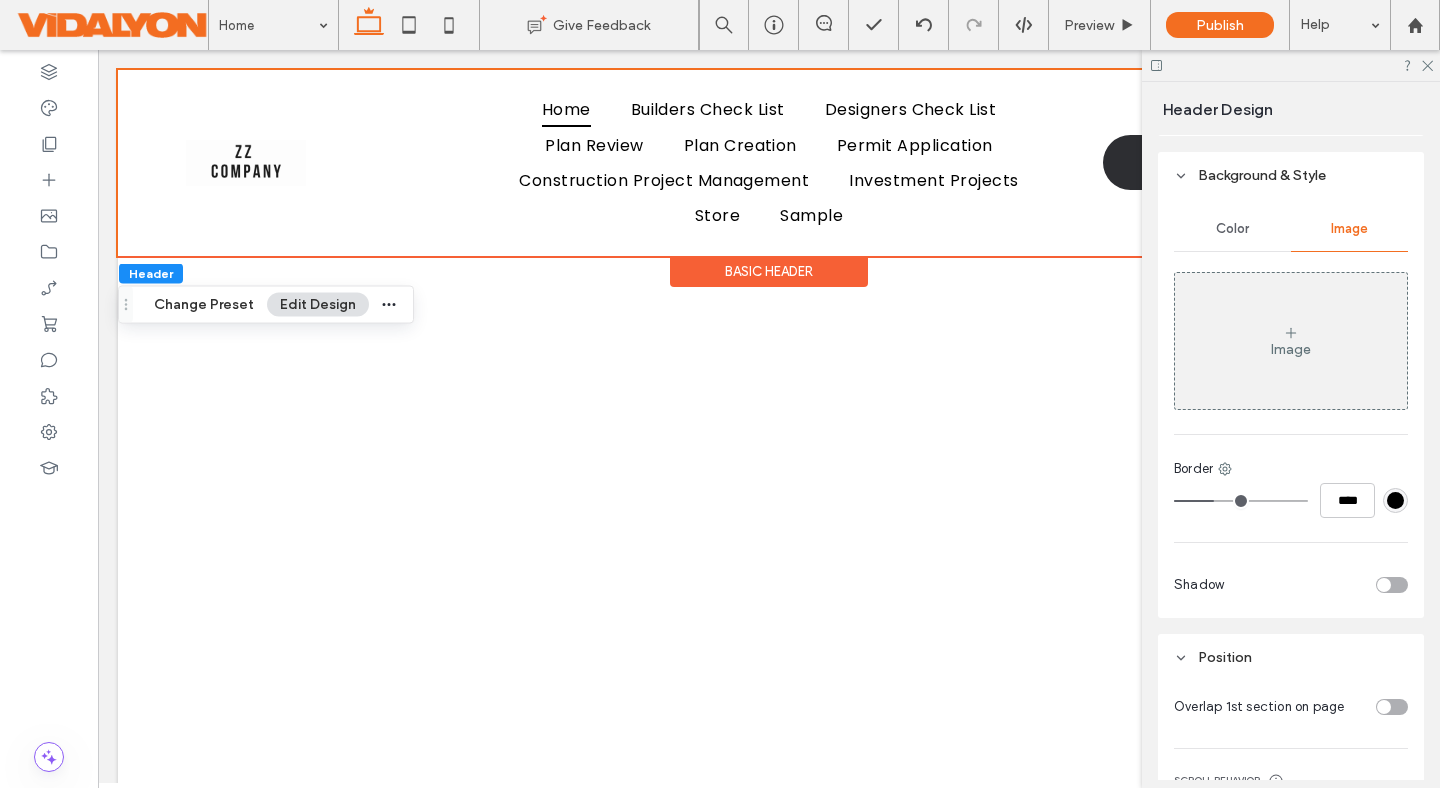 type on "**" 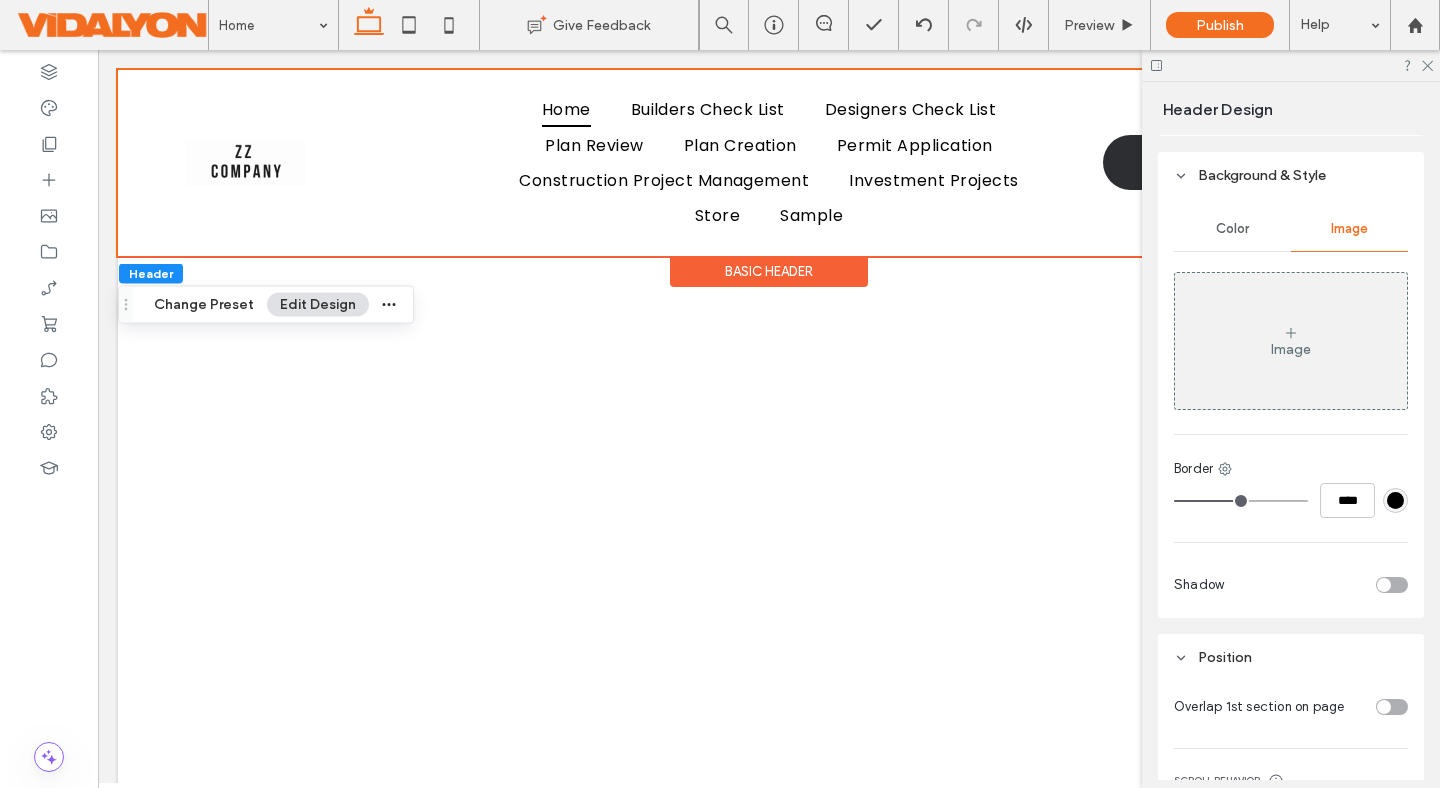 type on "**" 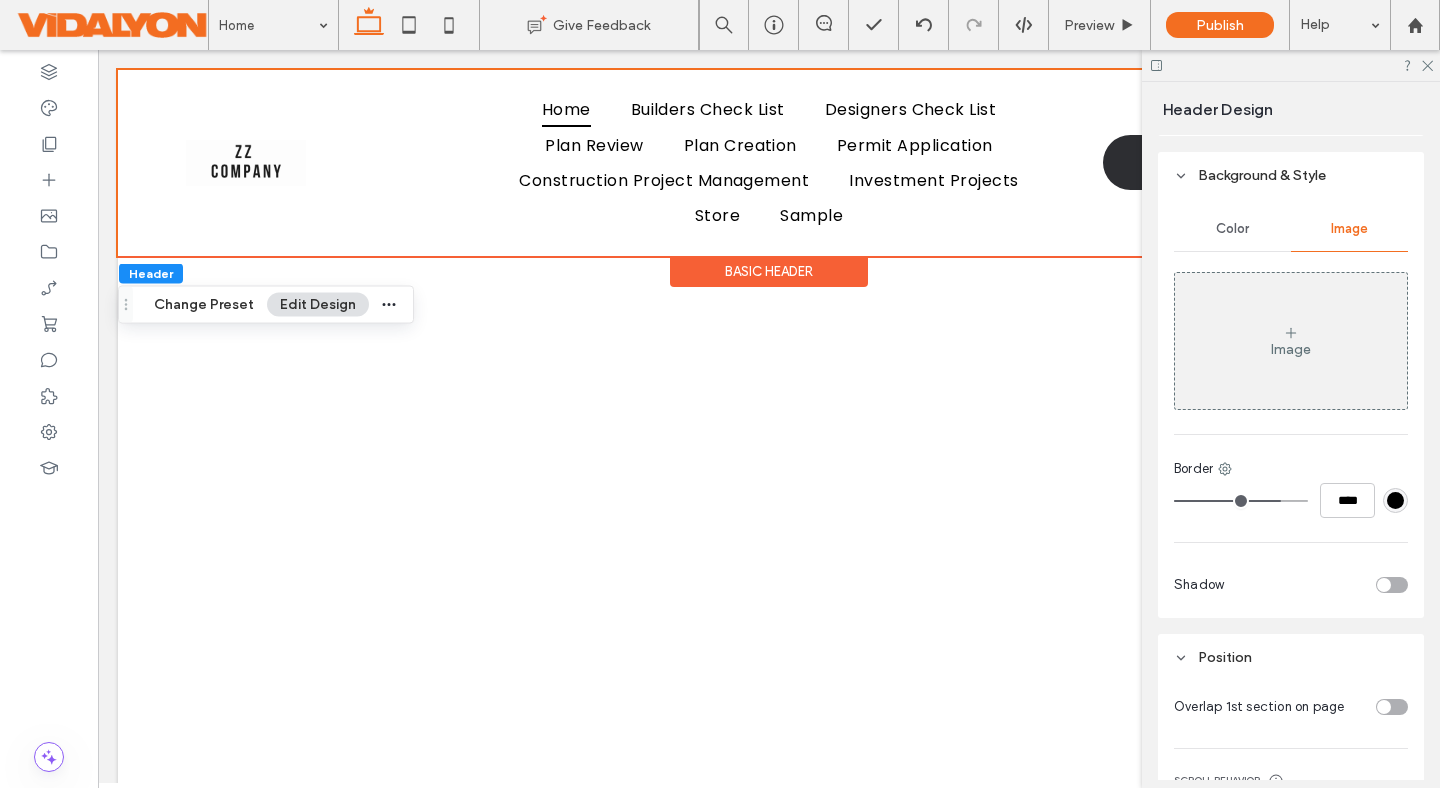 drag, startPoint x: 1180, startPoint y: 498, endPoint x: 1276, endPoint y: 504, distance: 96.18732 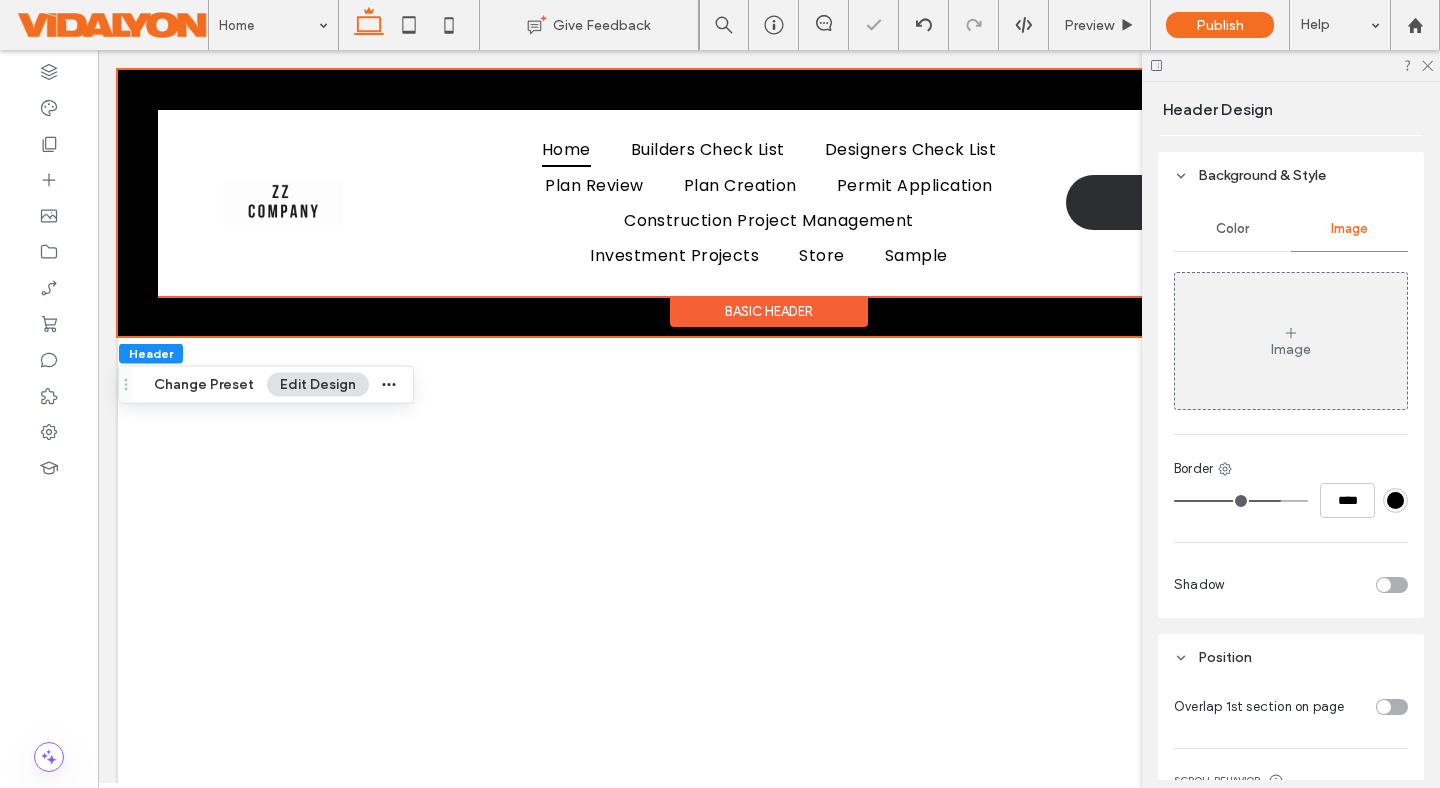 type on "**" 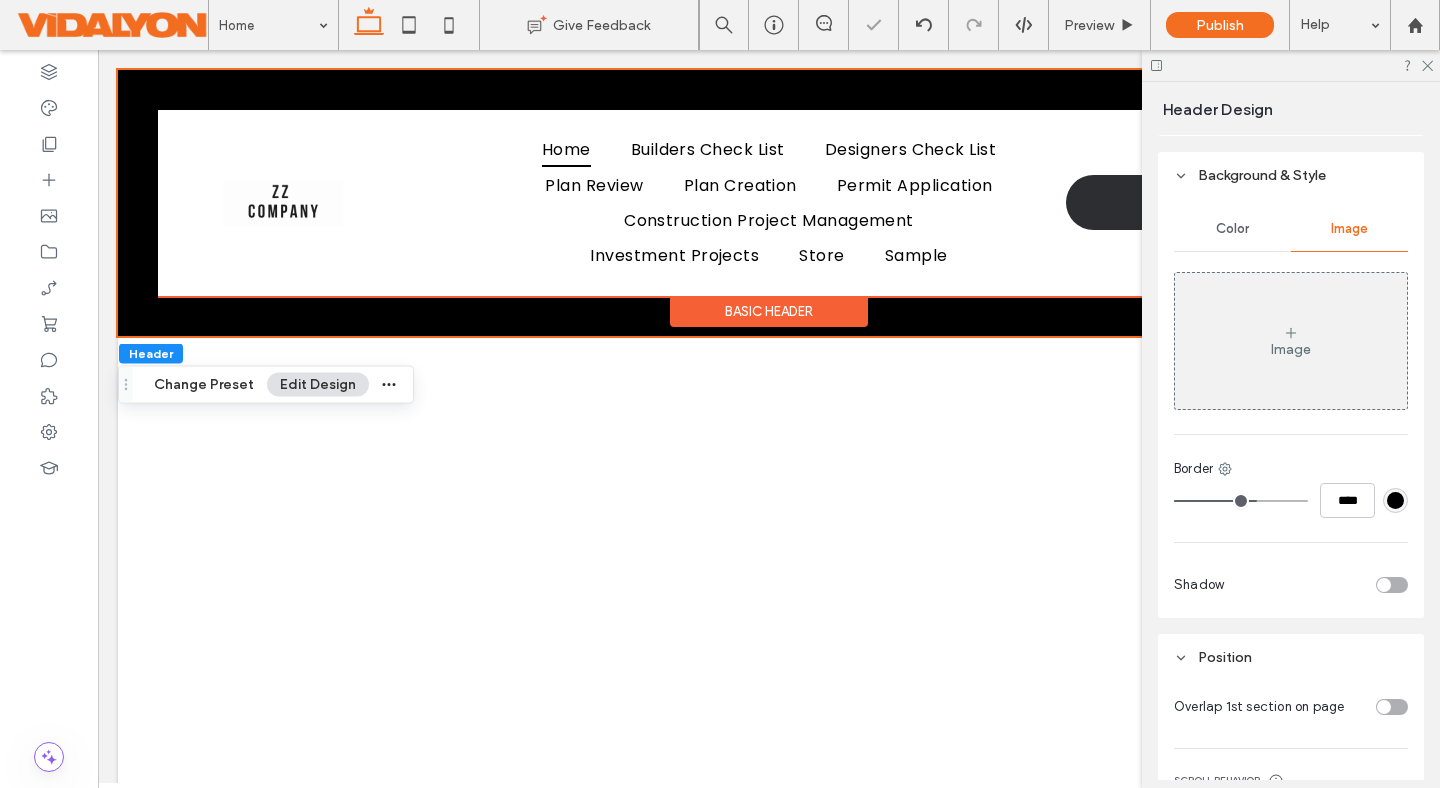 type on "****" 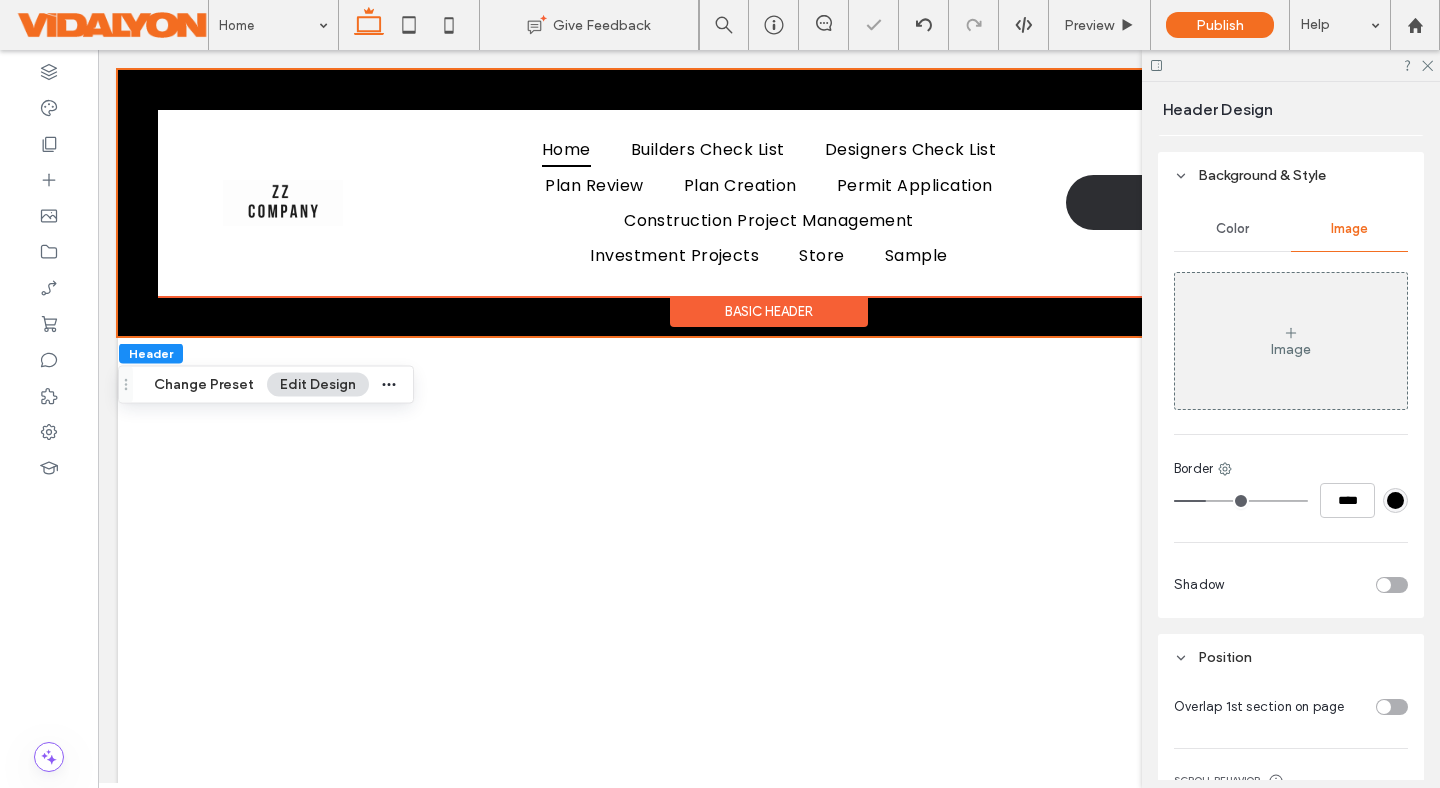 type on "****" 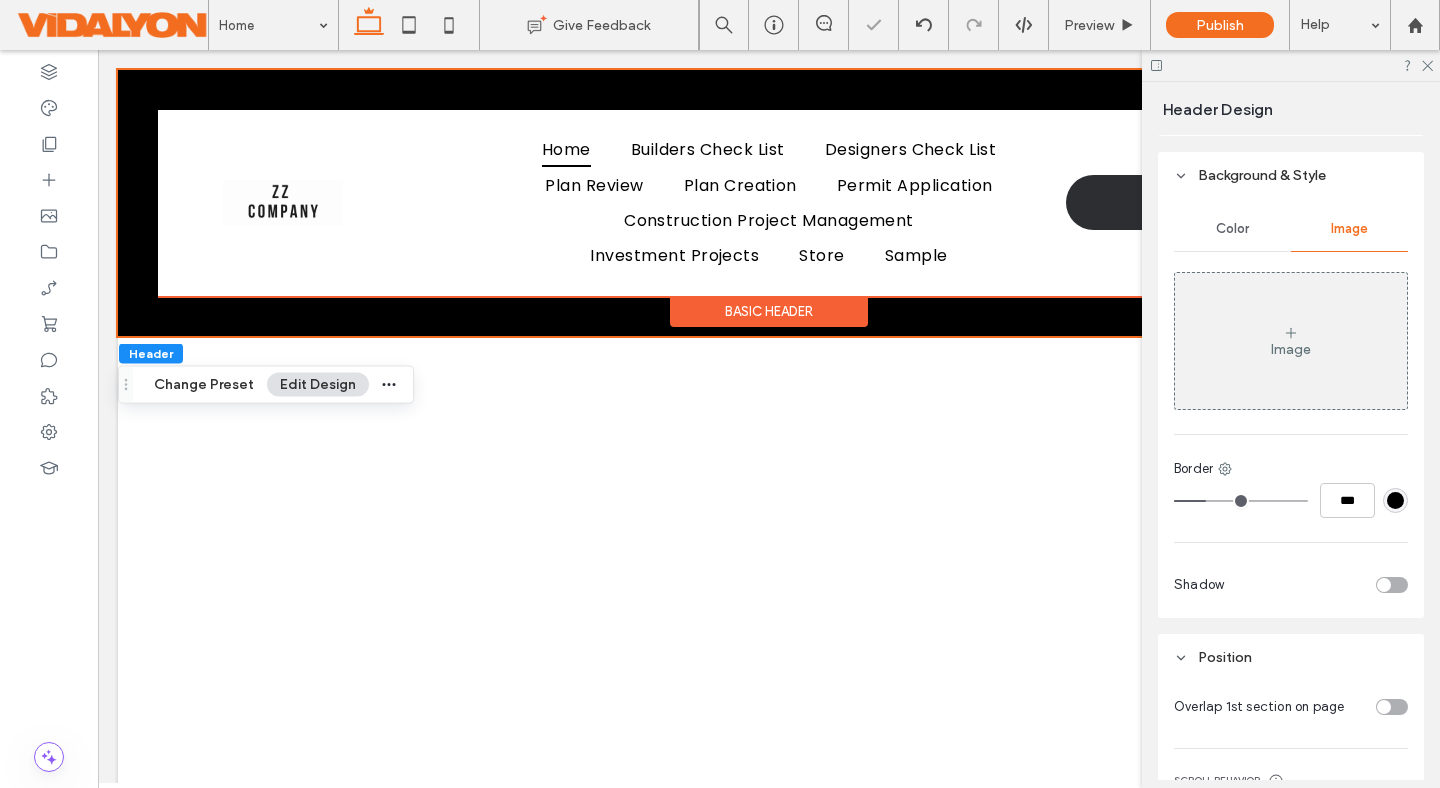 type on "*" 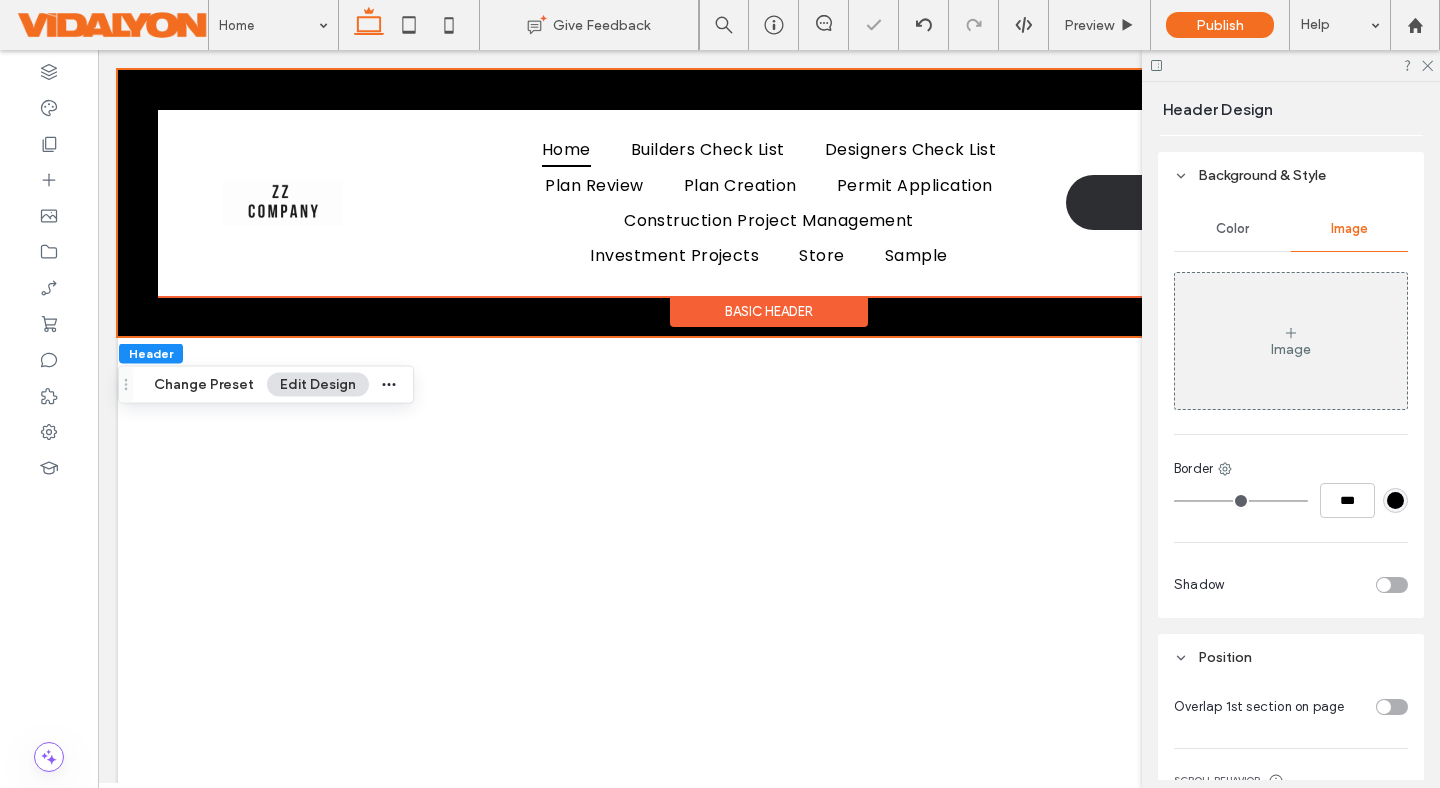 drag, startPoint x: 1277, startPoint y: 504, endPoint x: 1170, endPoint y: 499, distance: 107.11676 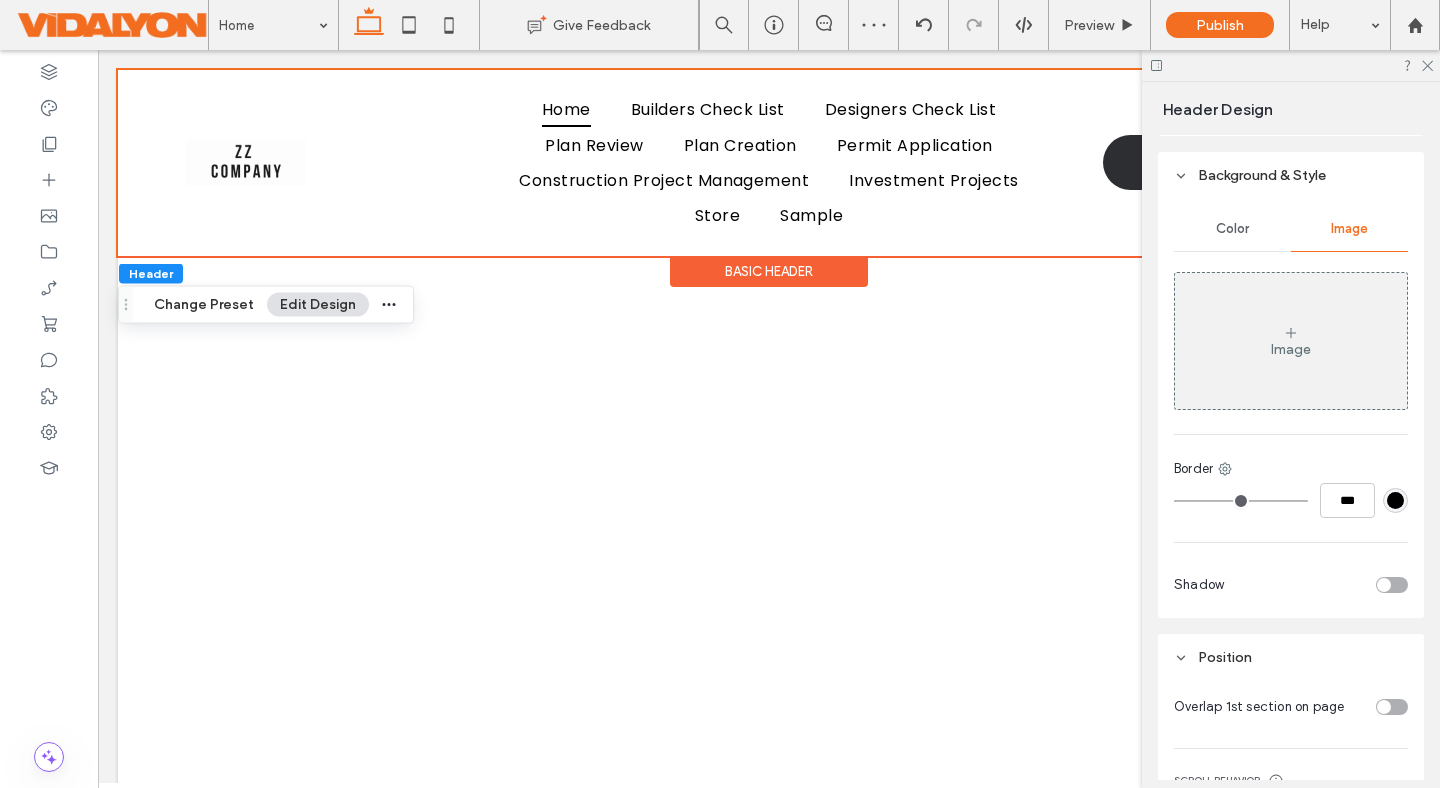 click at bounding box center [1392, 585] 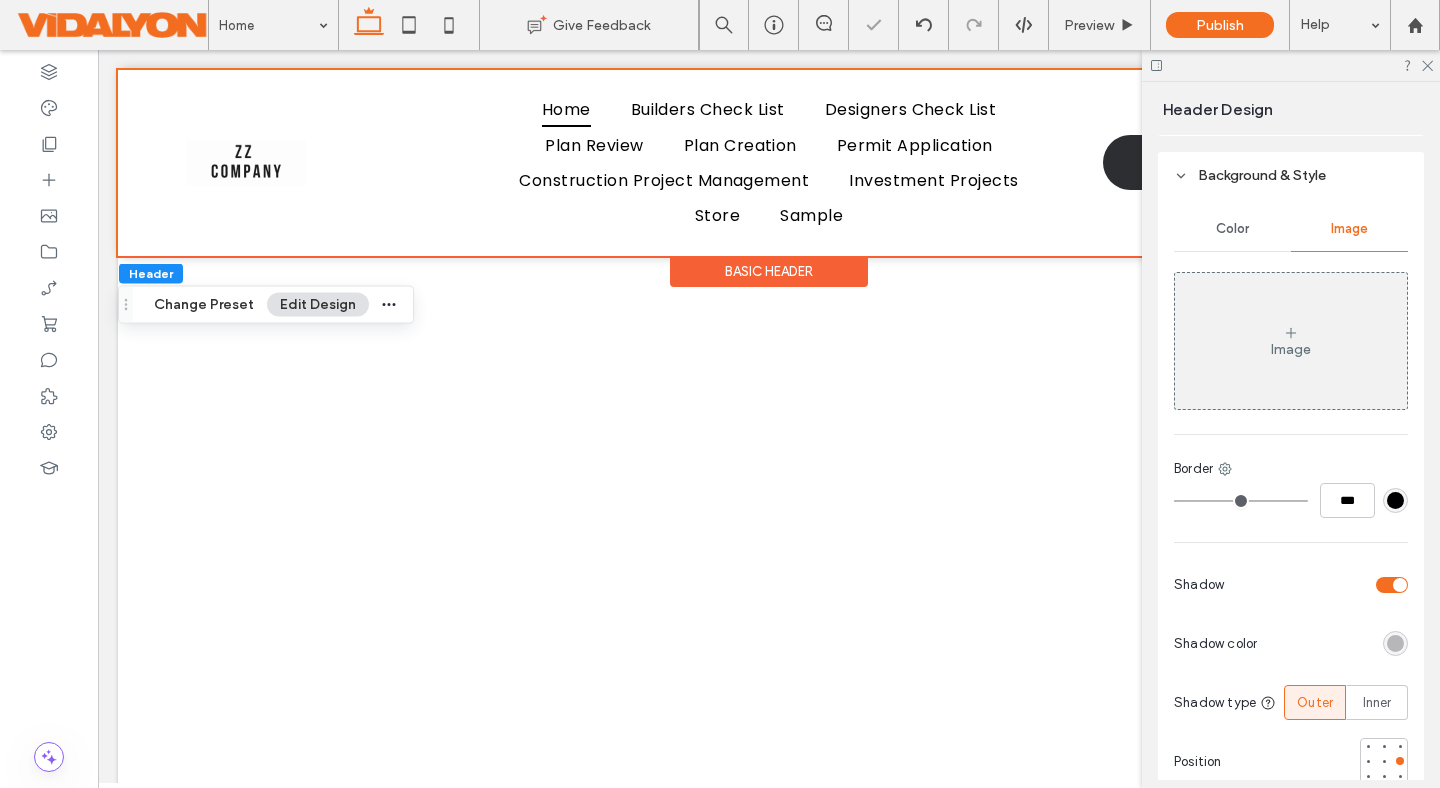 click at bounding box center [1400, 585] 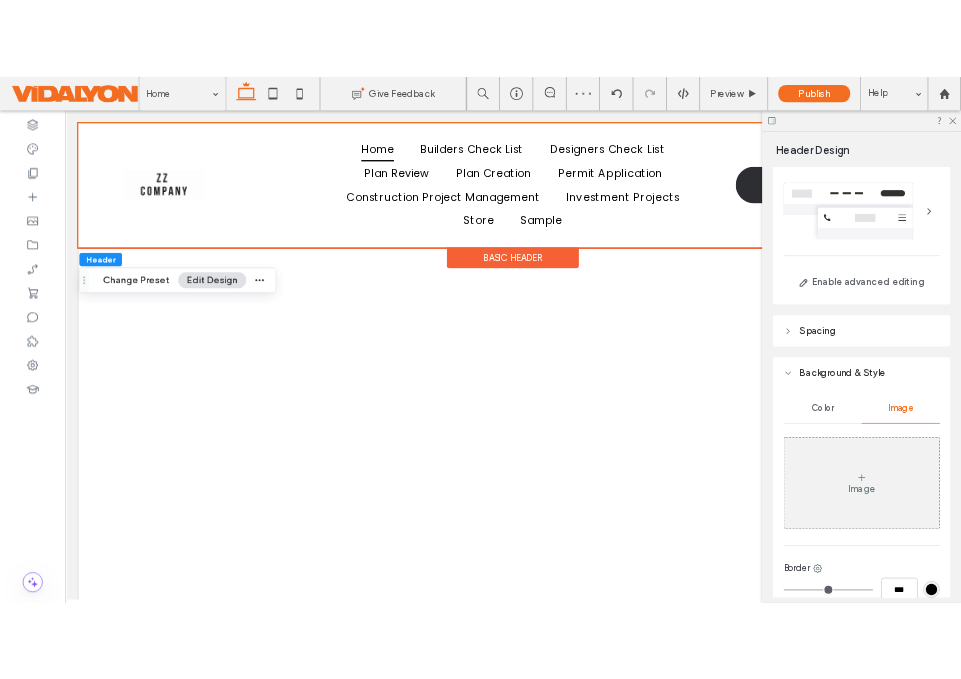 scroll, scrollTop: 0, scrollLeft: 0, axis: both 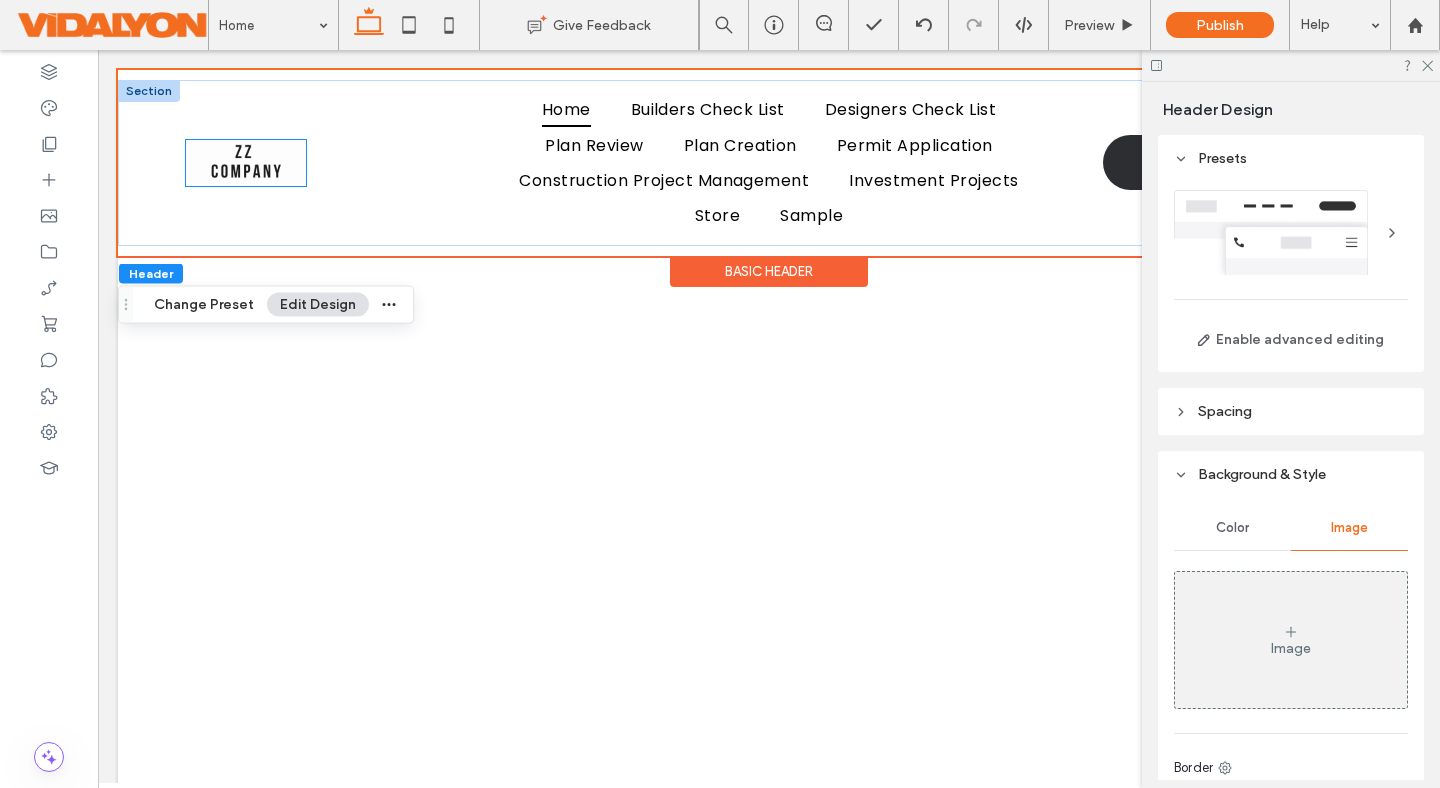 click at bounding box center [246, 163] 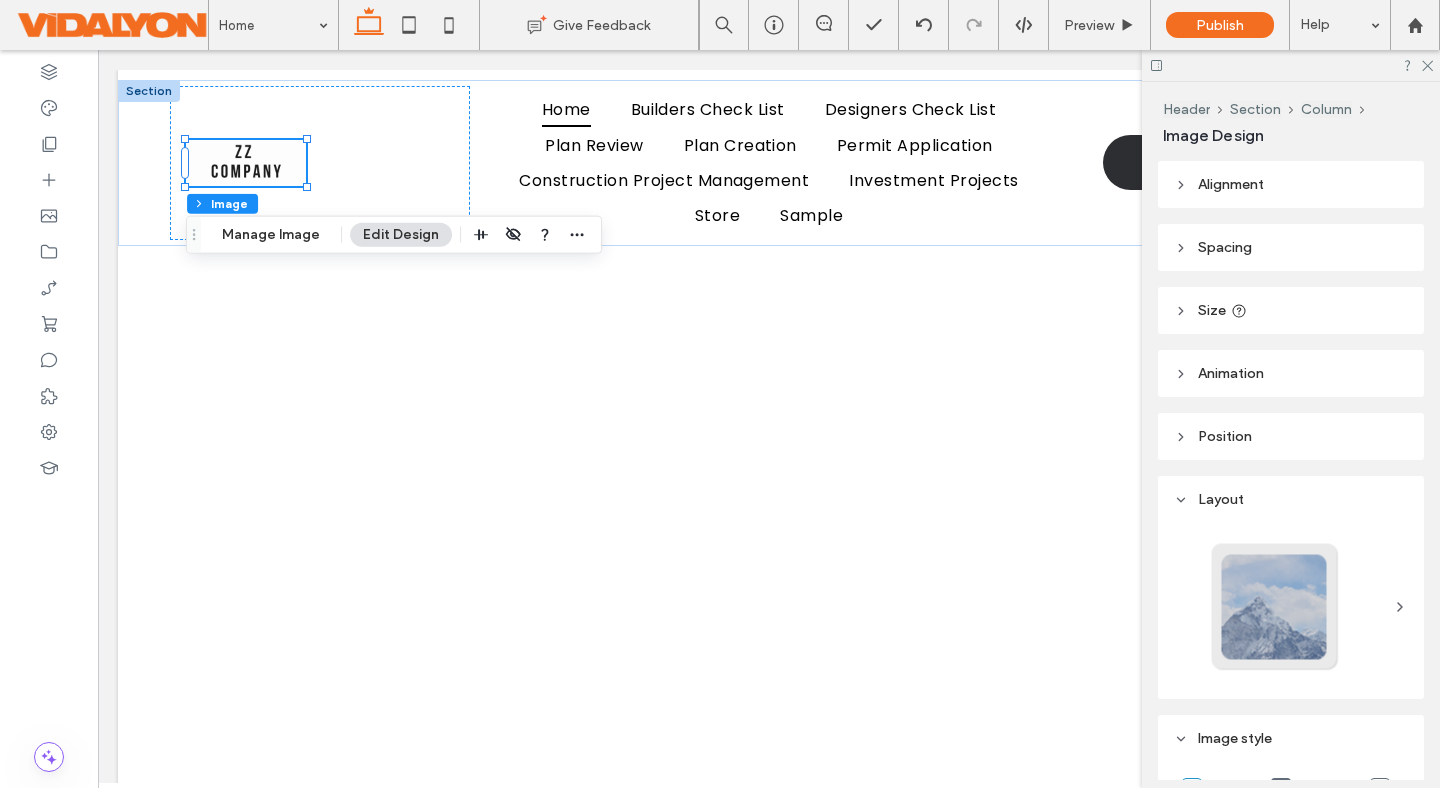 click 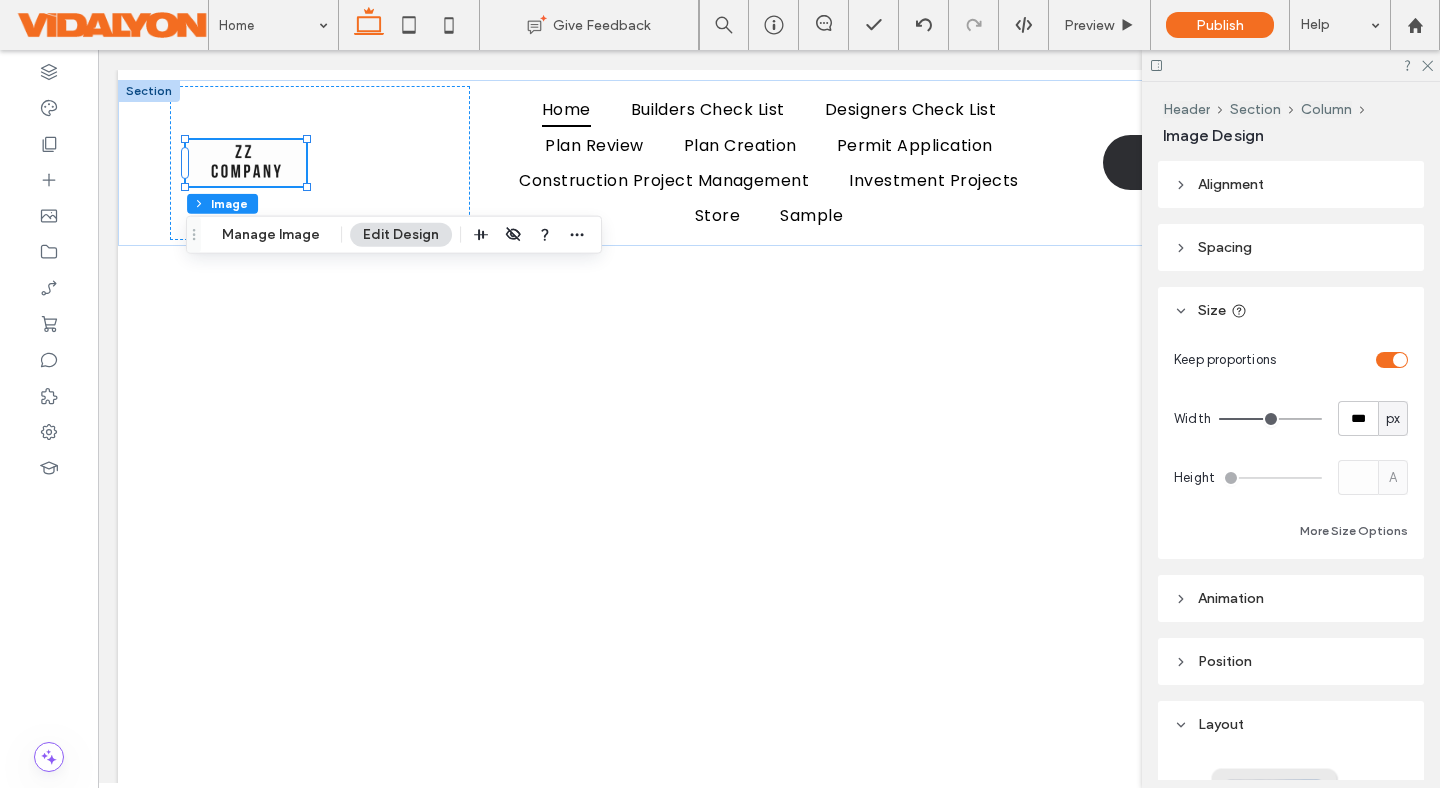 type on "***" 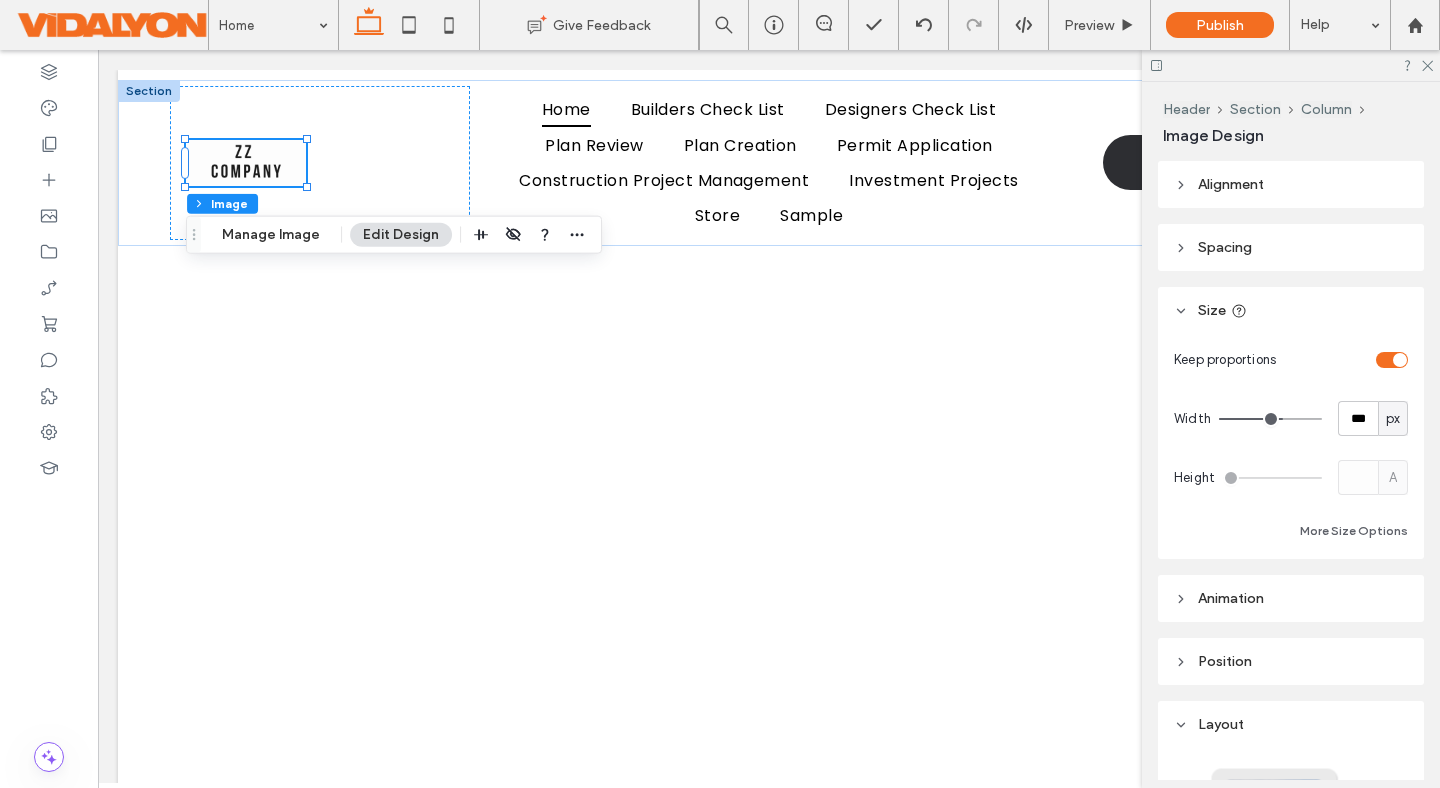 type on "***" 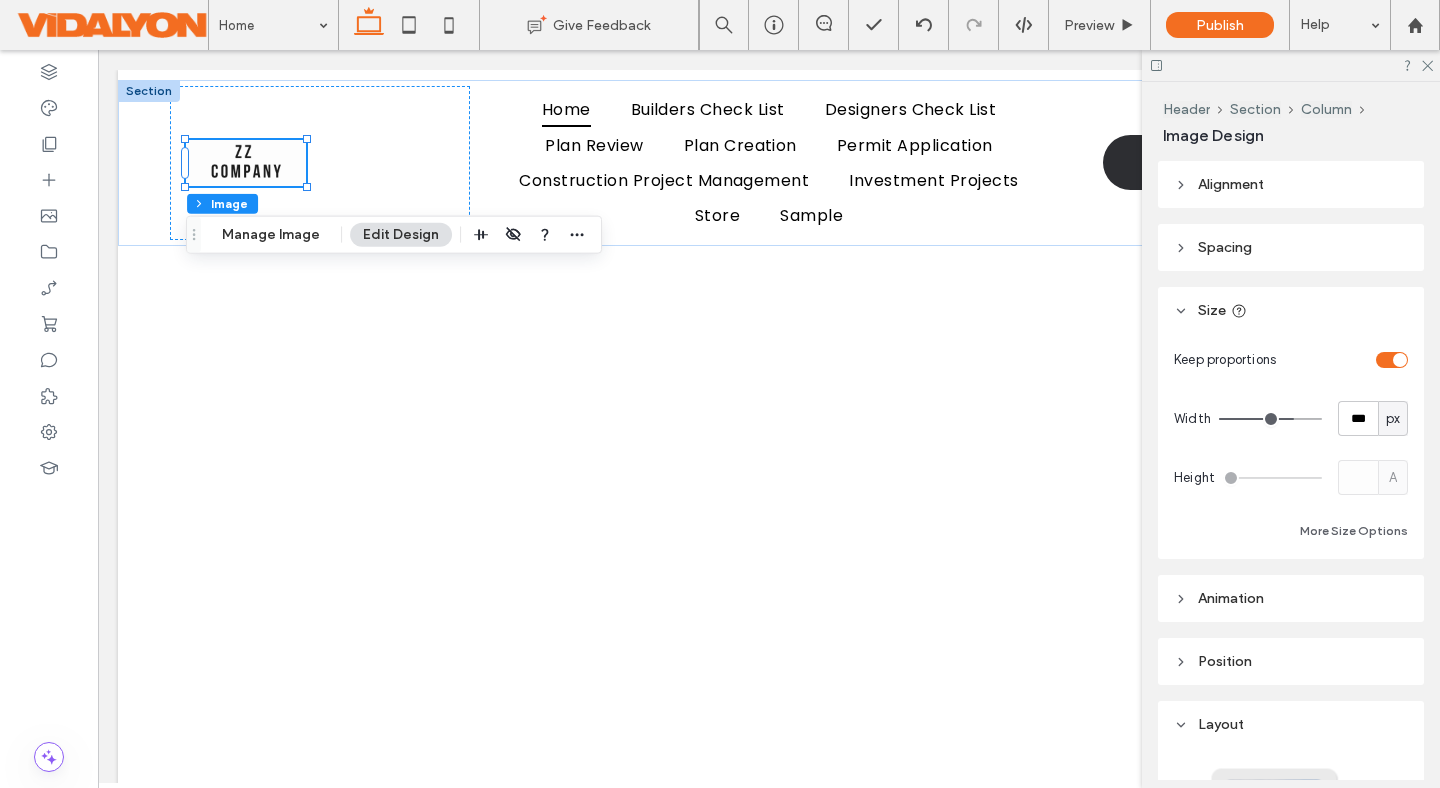 drag, startPoint x: 1265, startPoint y: 422, endPoint x: 1290, endPoint y: 422, distance: 25 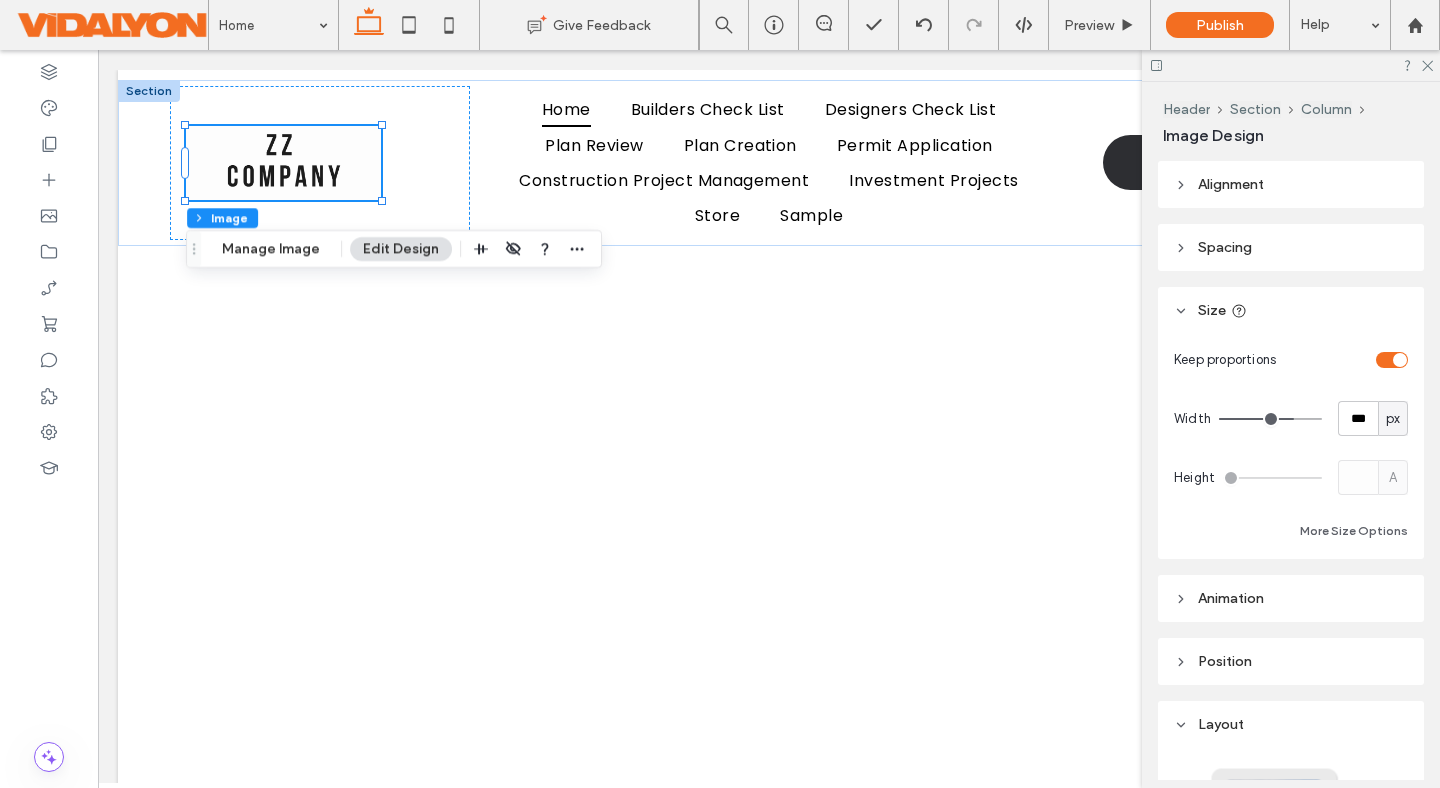 click on "Keep proportions Width *** px Height A More Size Options" at bounding box center (1291, 442) 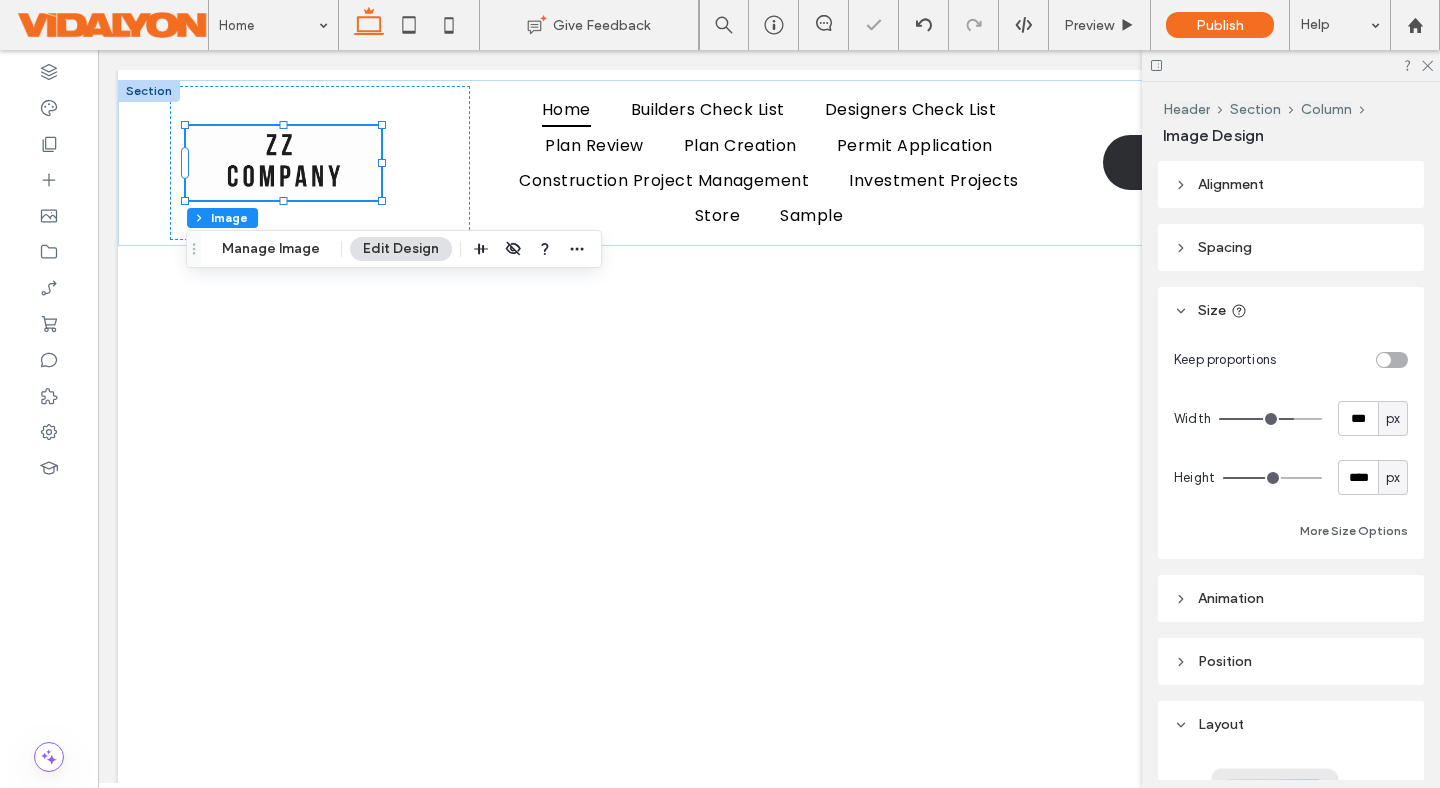click at bounding box center [1392, 360] 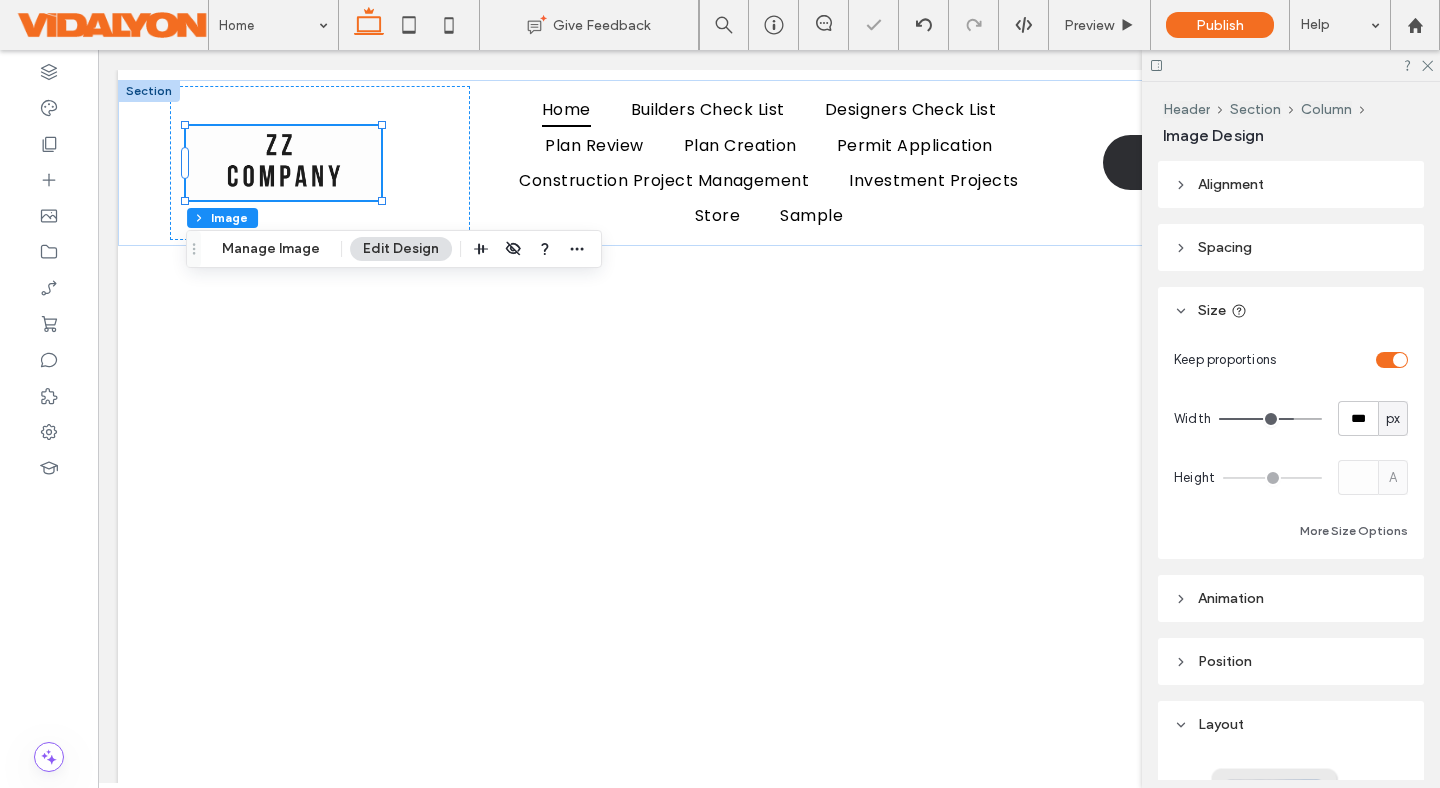 click at bounding box center [1400, 360] 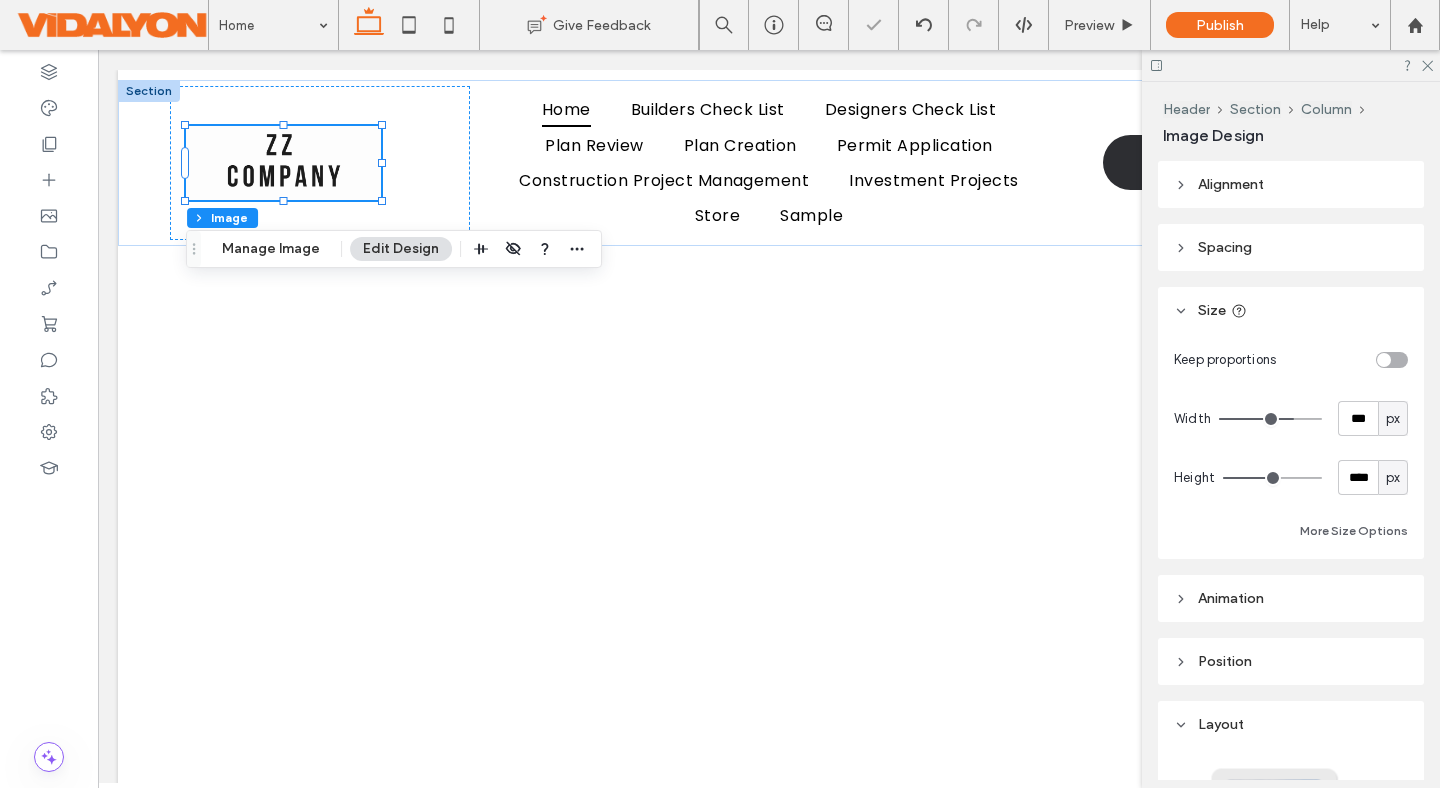 click at bounding box center (1392, 360) 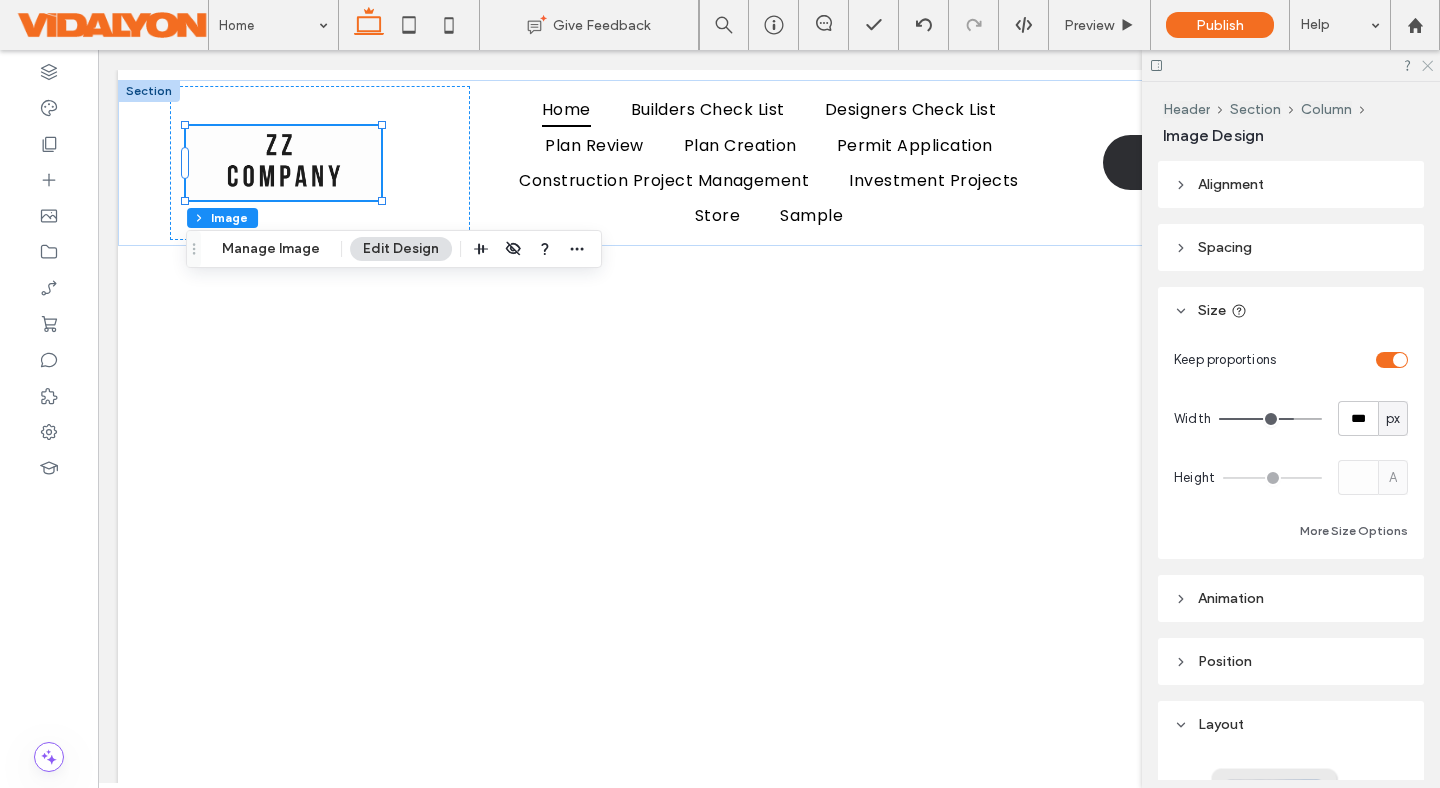 click 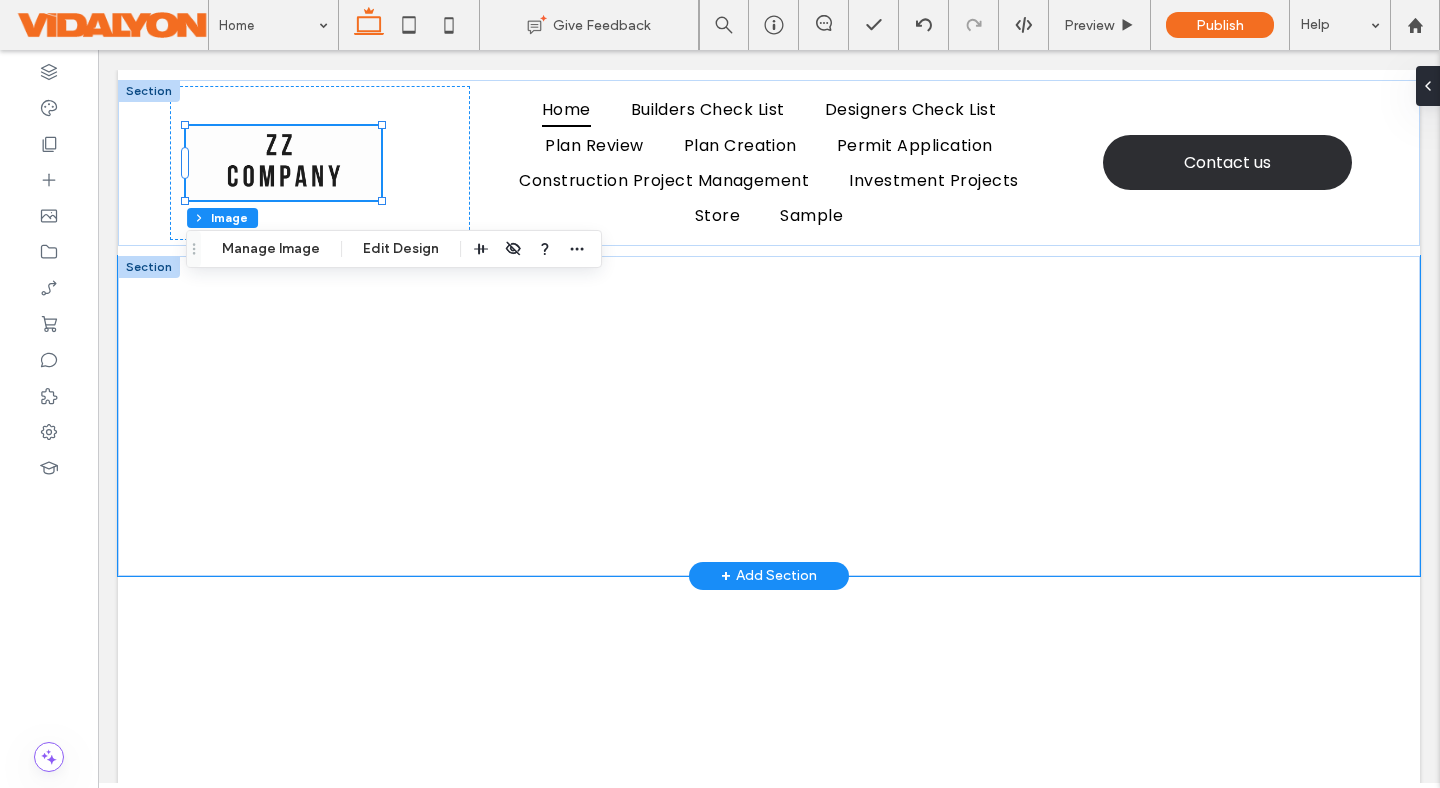 click at bounding box center (769, 416) 